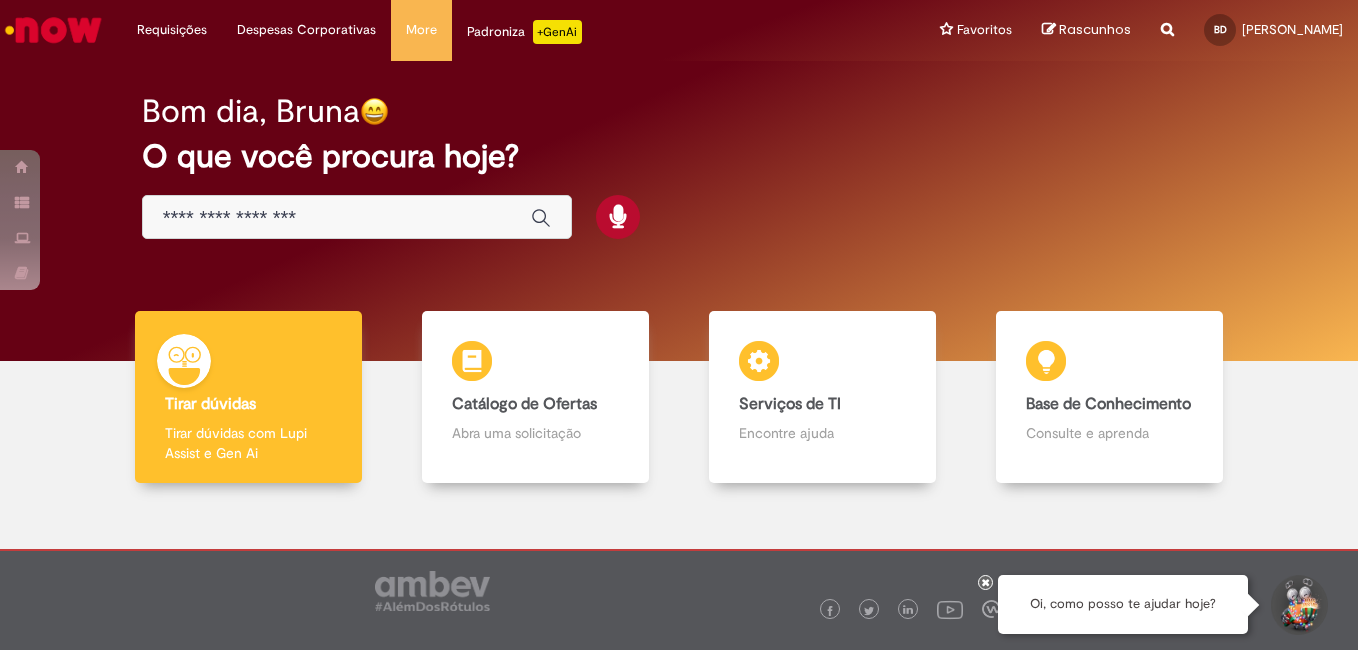 scroll, scrollTop: 0, scrollLeft: 0, axis: both 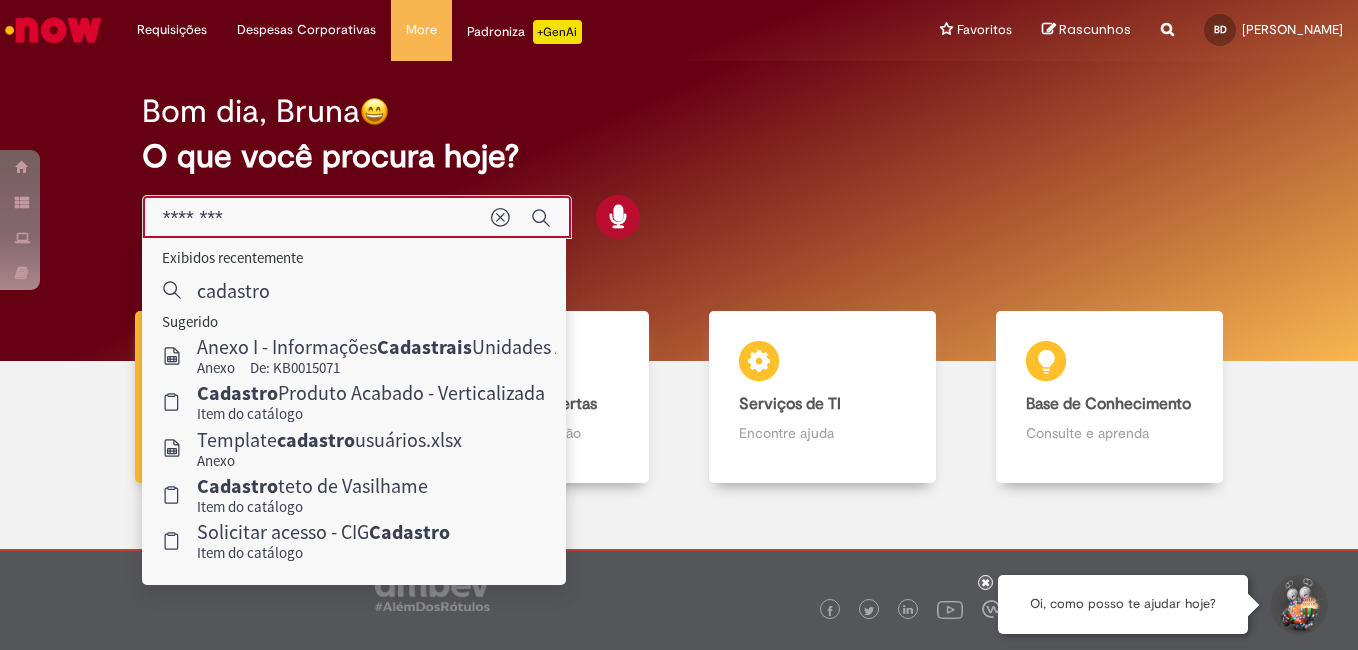 type on "********" 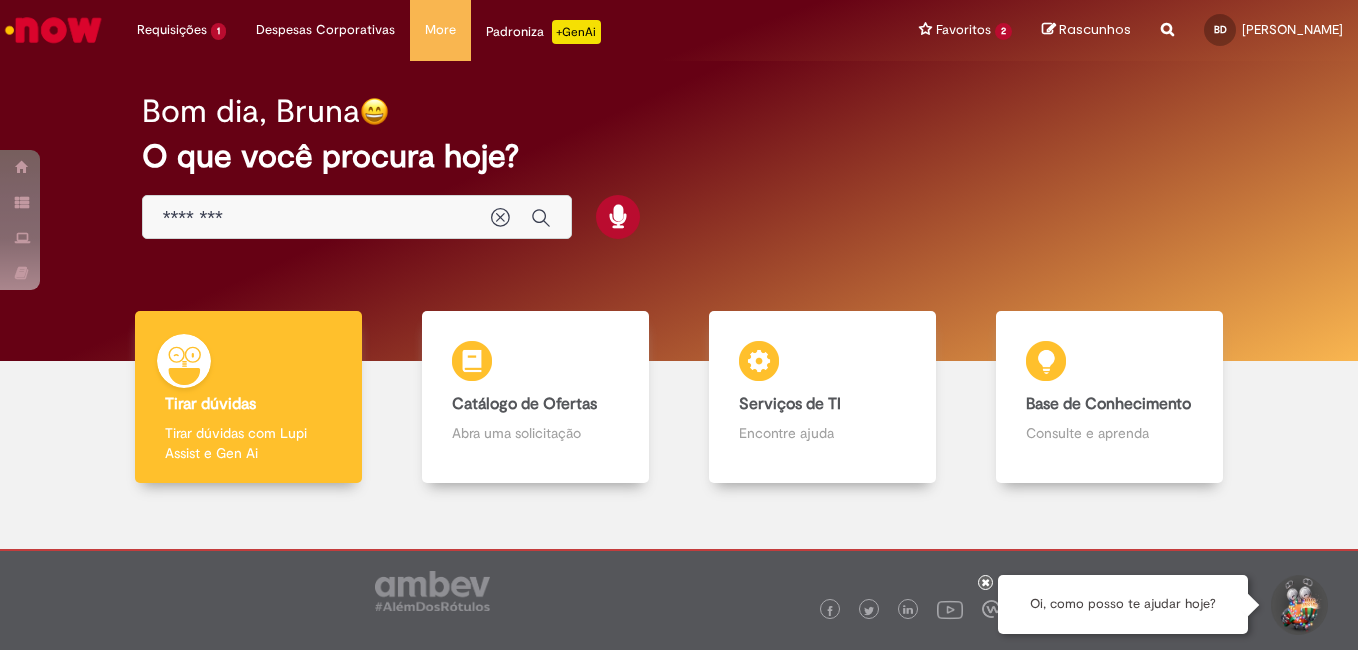 scroll, scrollTop: 0, scrollLeft: 0, axis: both 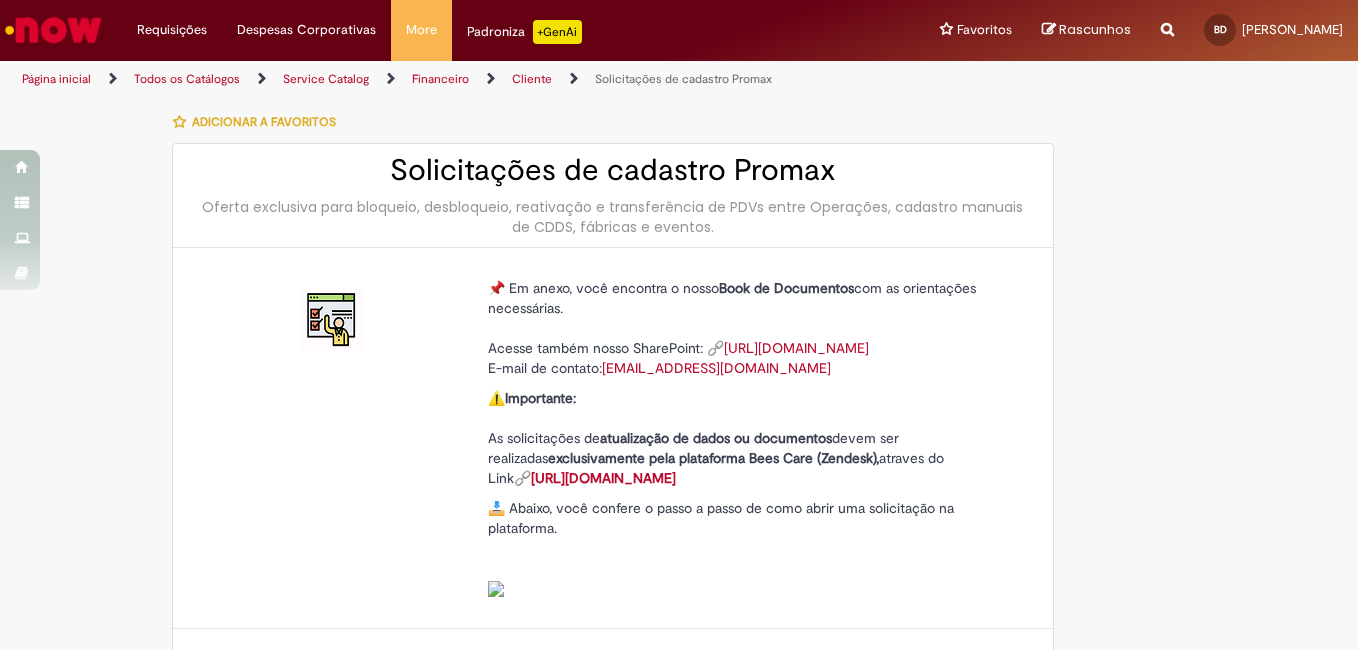 type on "**********" 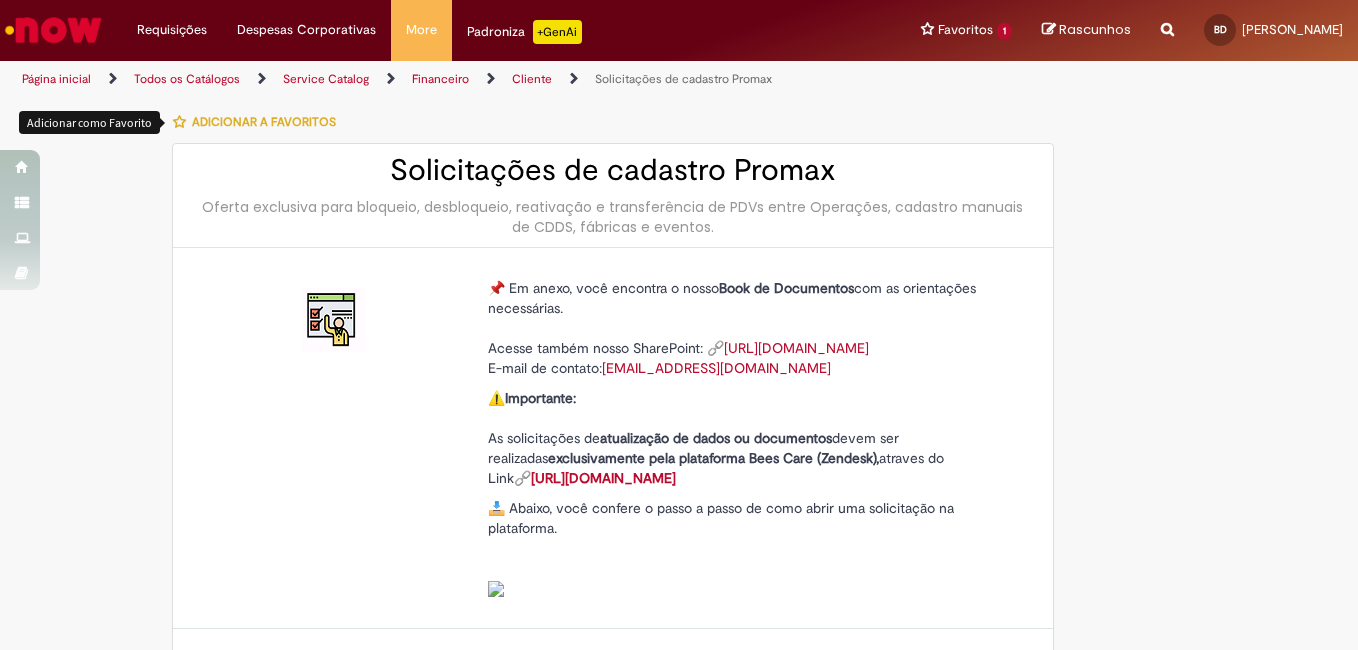 click at bounding box center (179, 122) 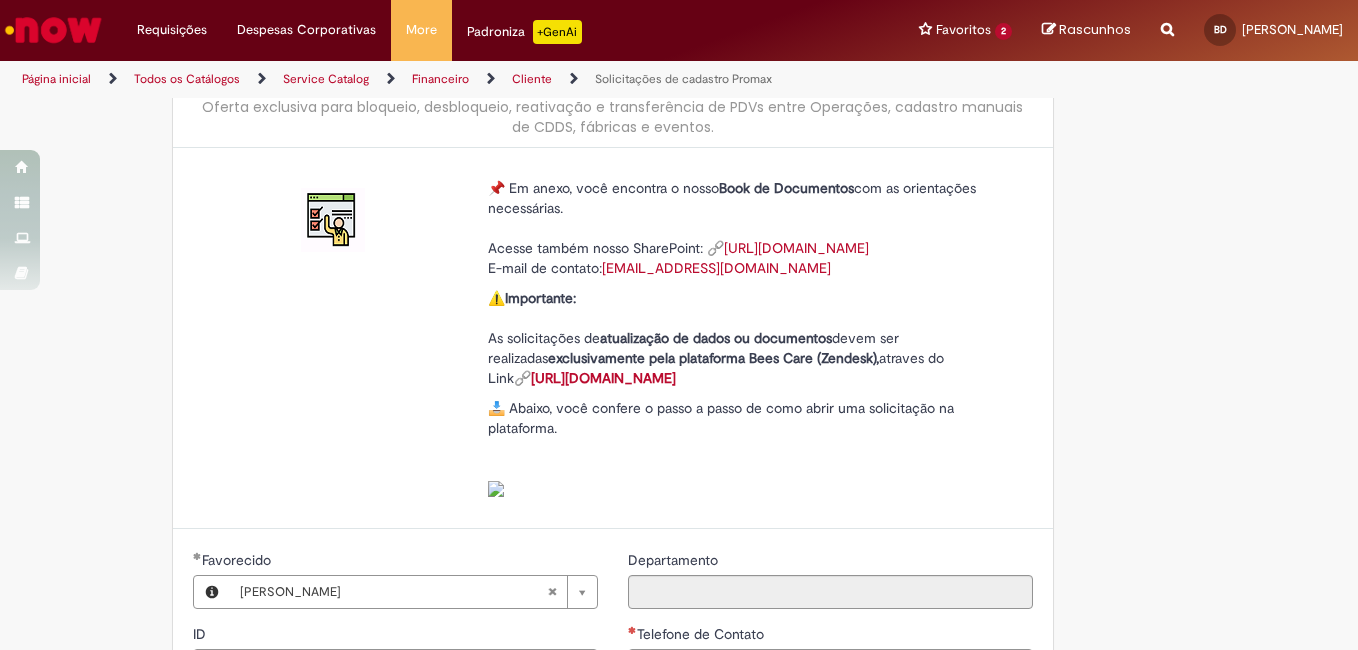 scroll, scrollTop: 500, scrollLeft: 0, axis: vertical 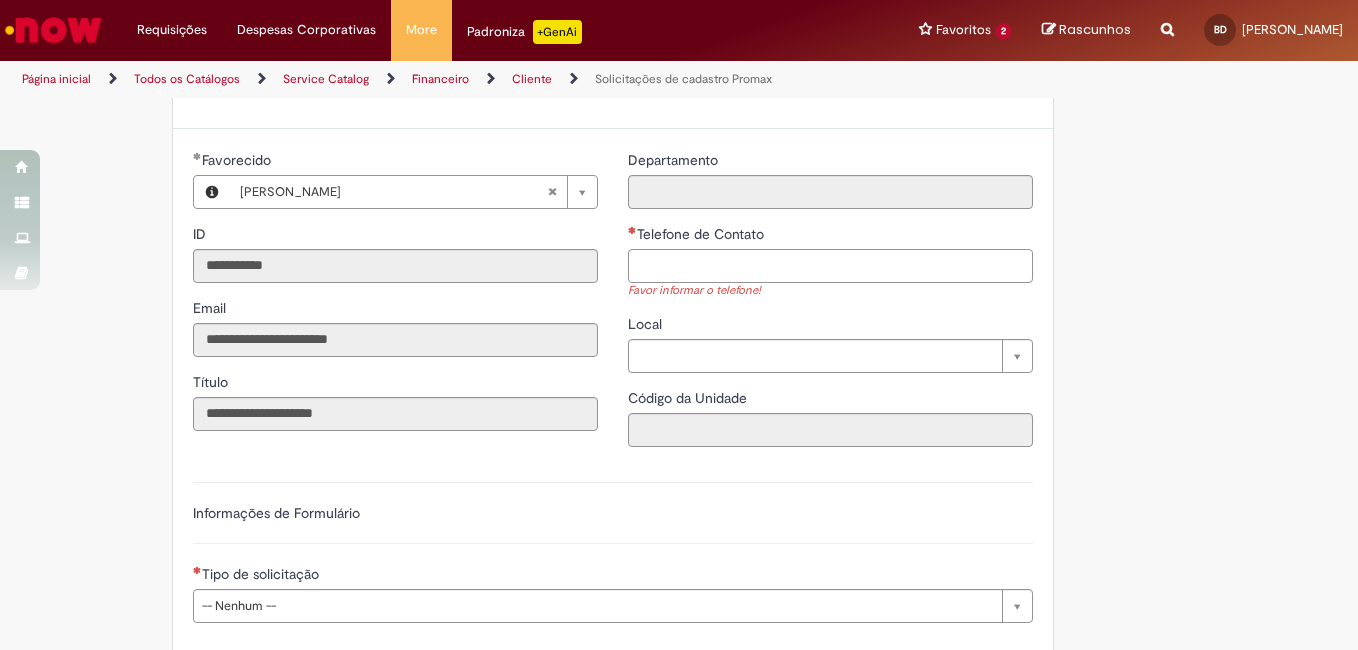 click on "Telefone de Contato" at bounding box center [830, 266] 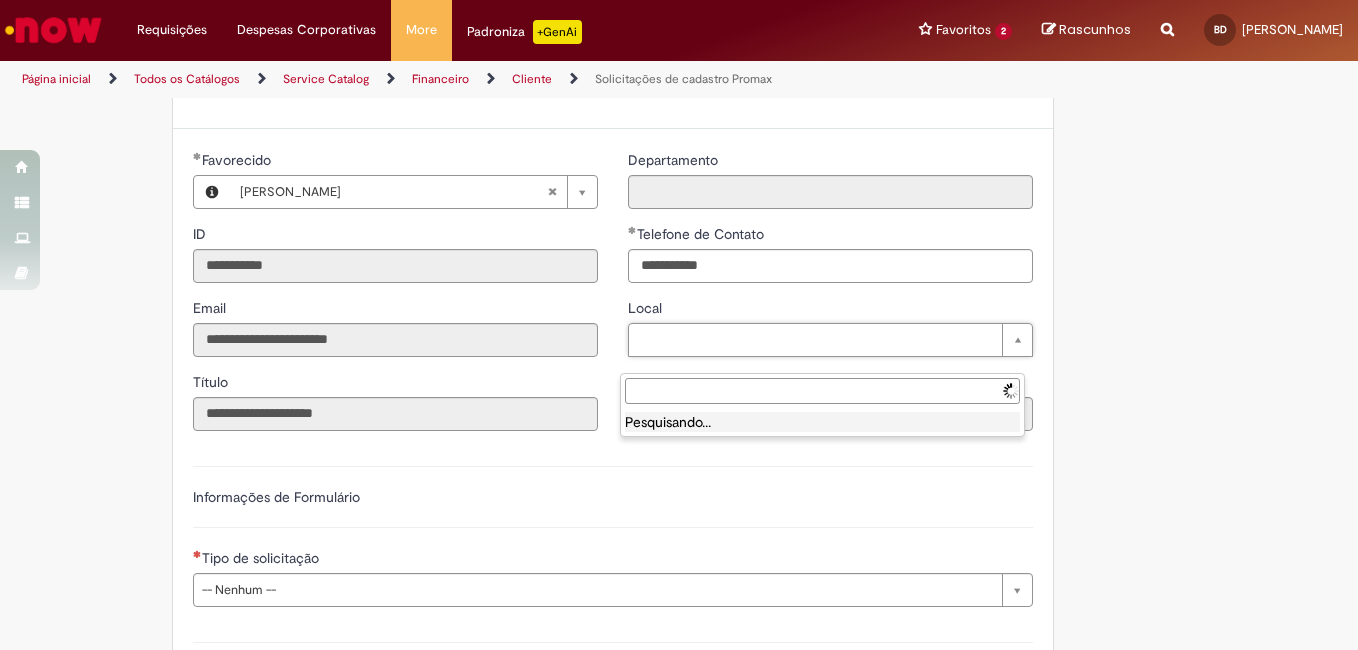 type on "**********" 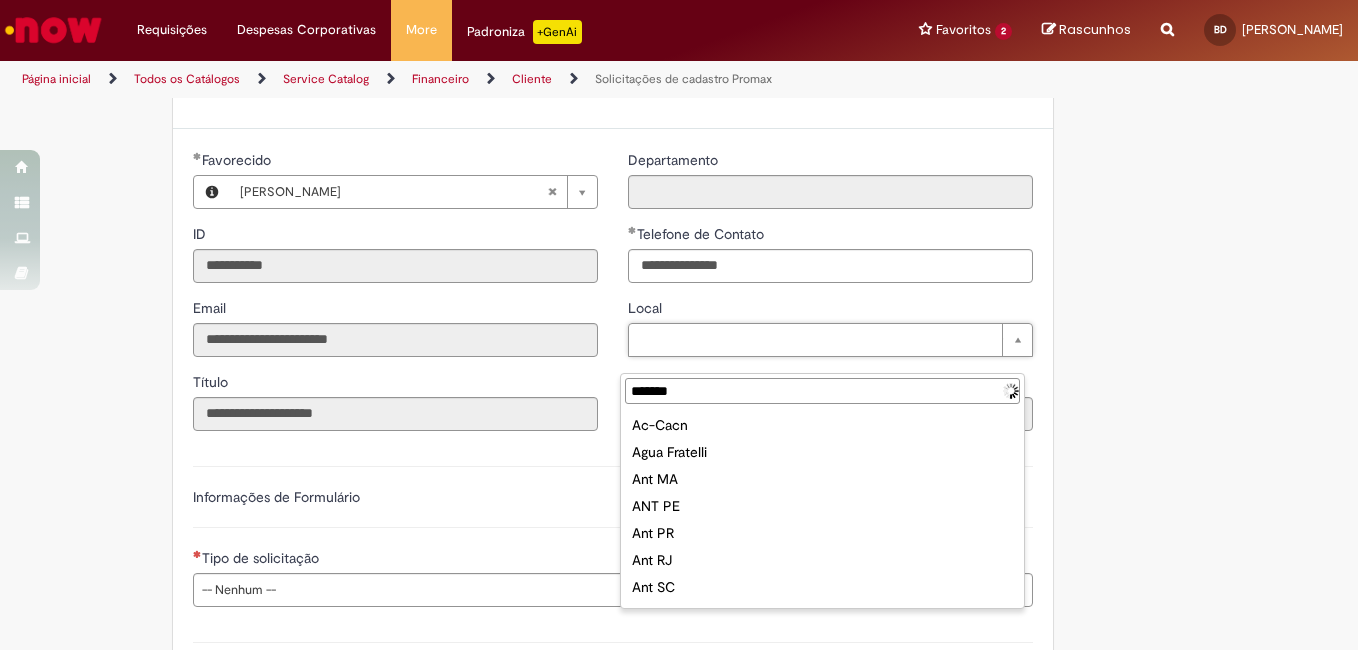 type on "********" 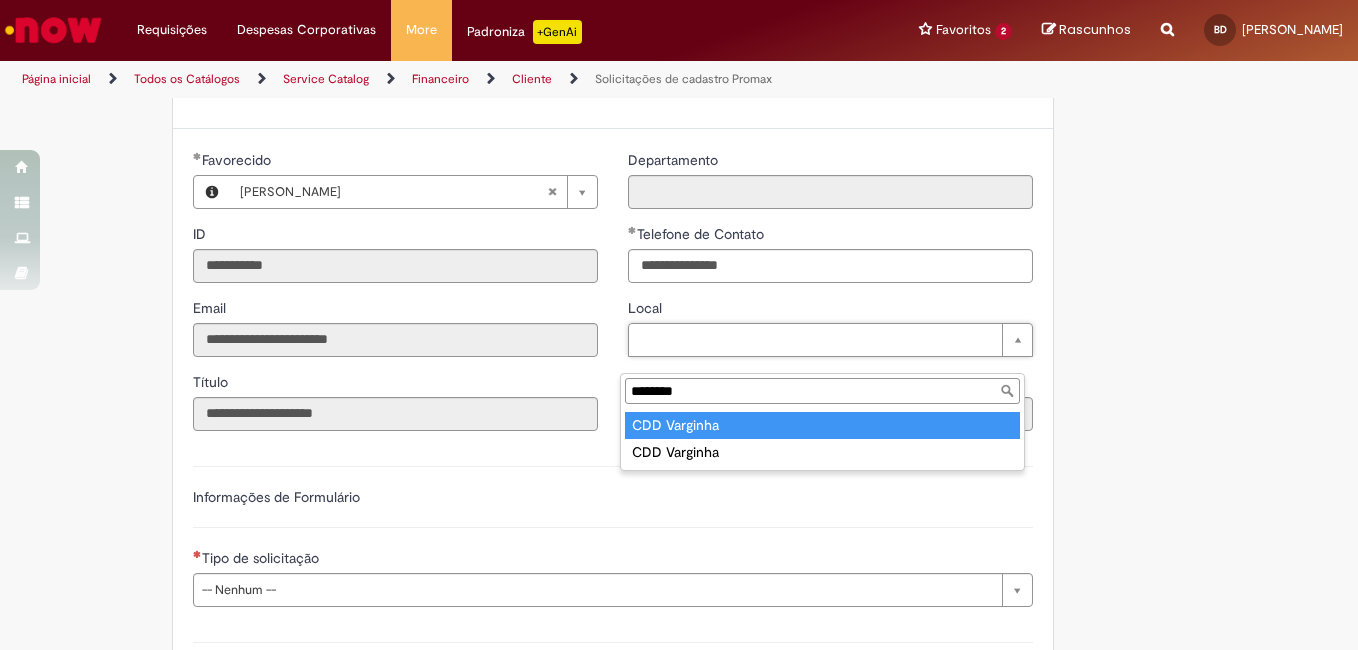 type on "**********" 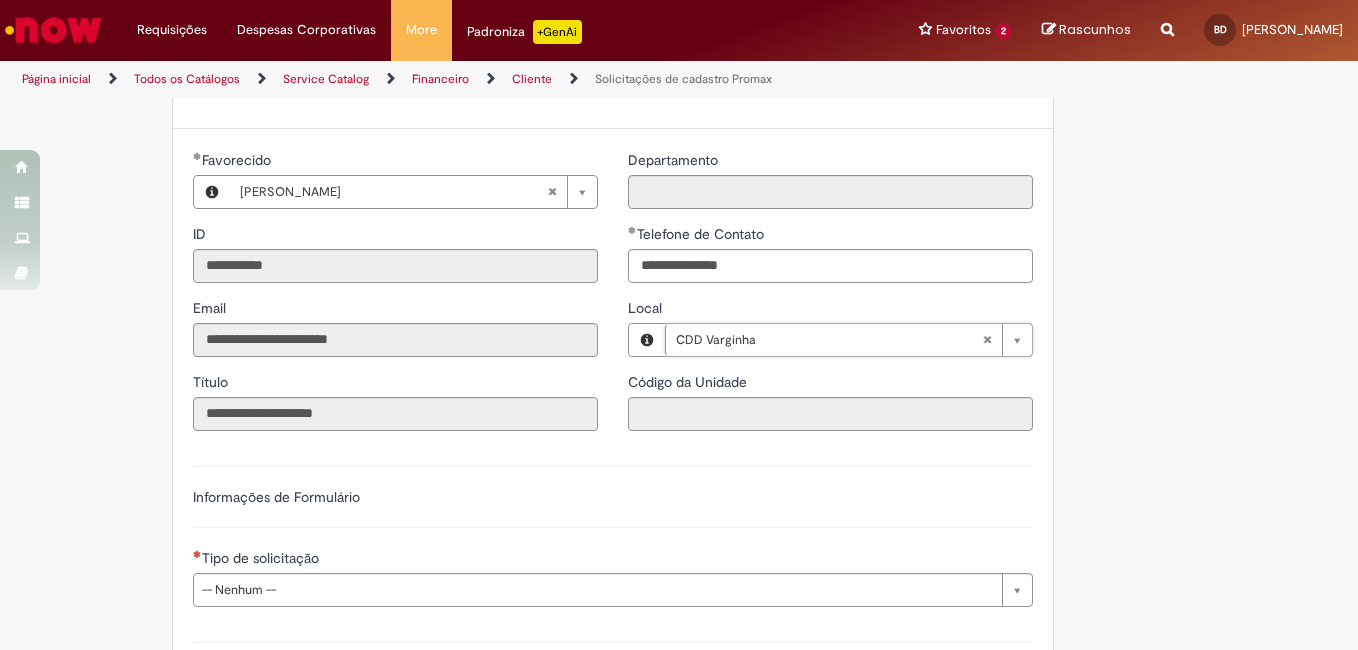 type on "****" 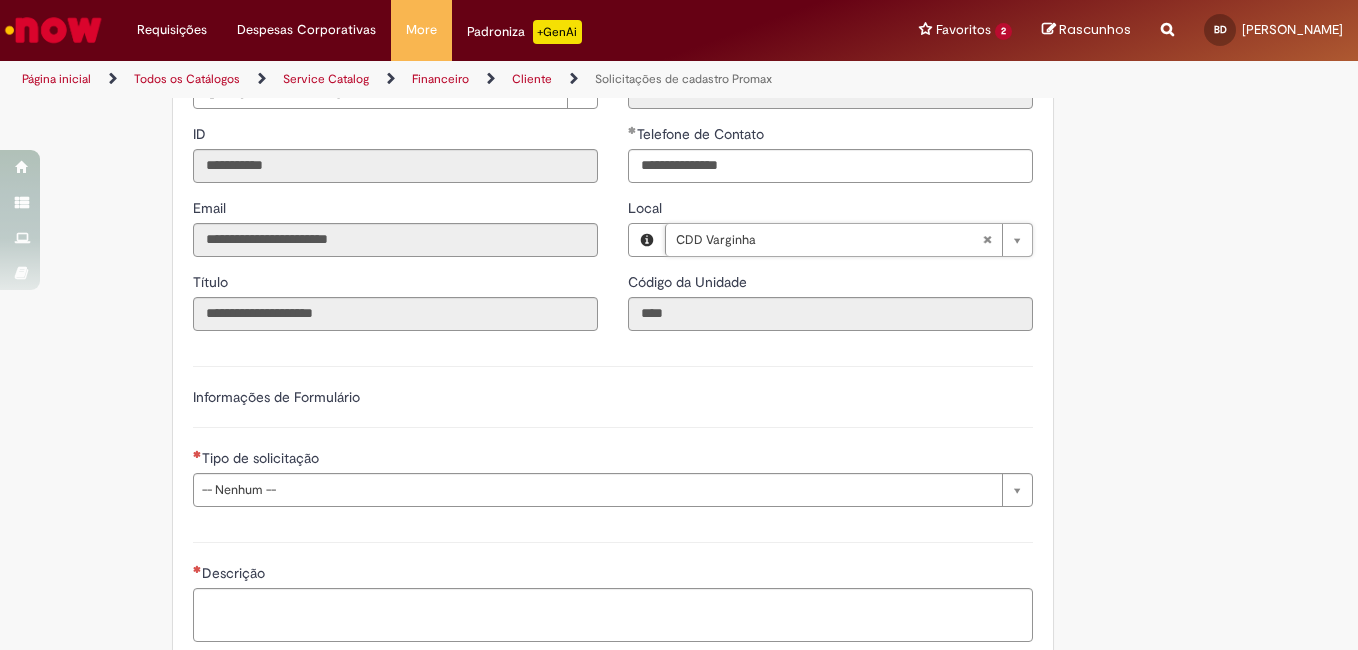 scroll, scrollTop: 700, scrollLeft: 0, axis: vertical 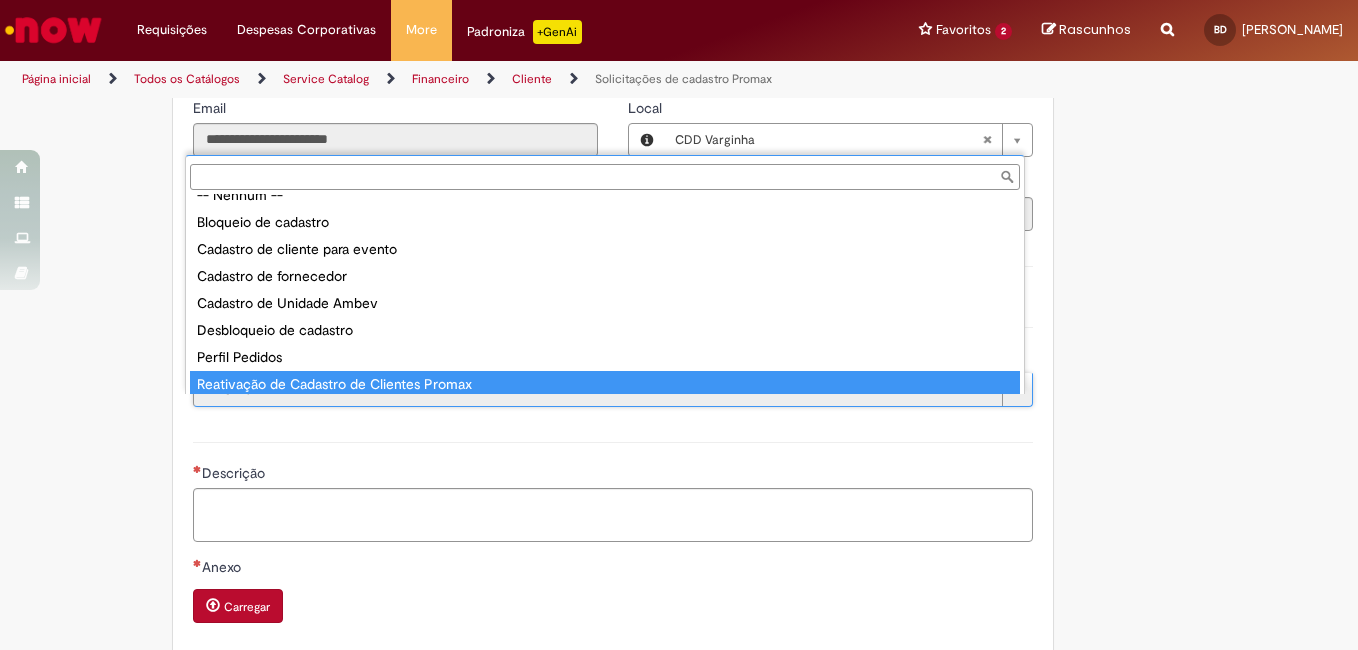 type on "**********" 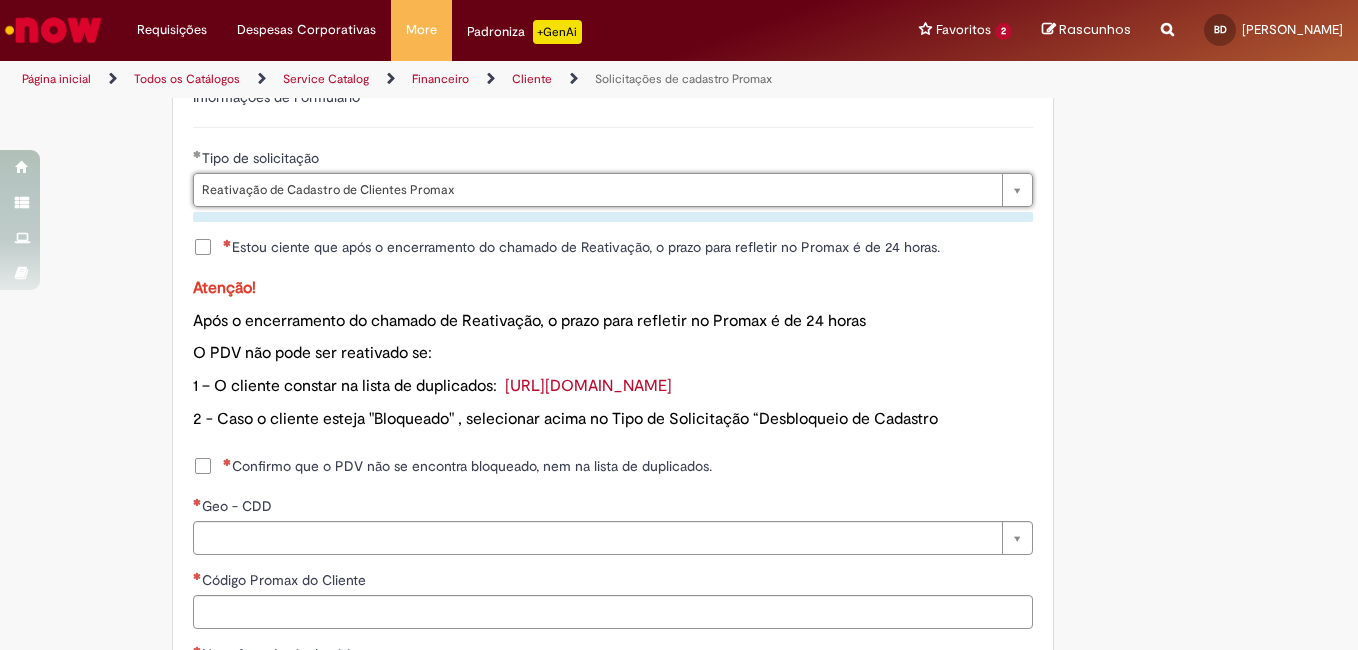 scroll, scrollTop: 1000, scrollLeft: 0, axis: vertical 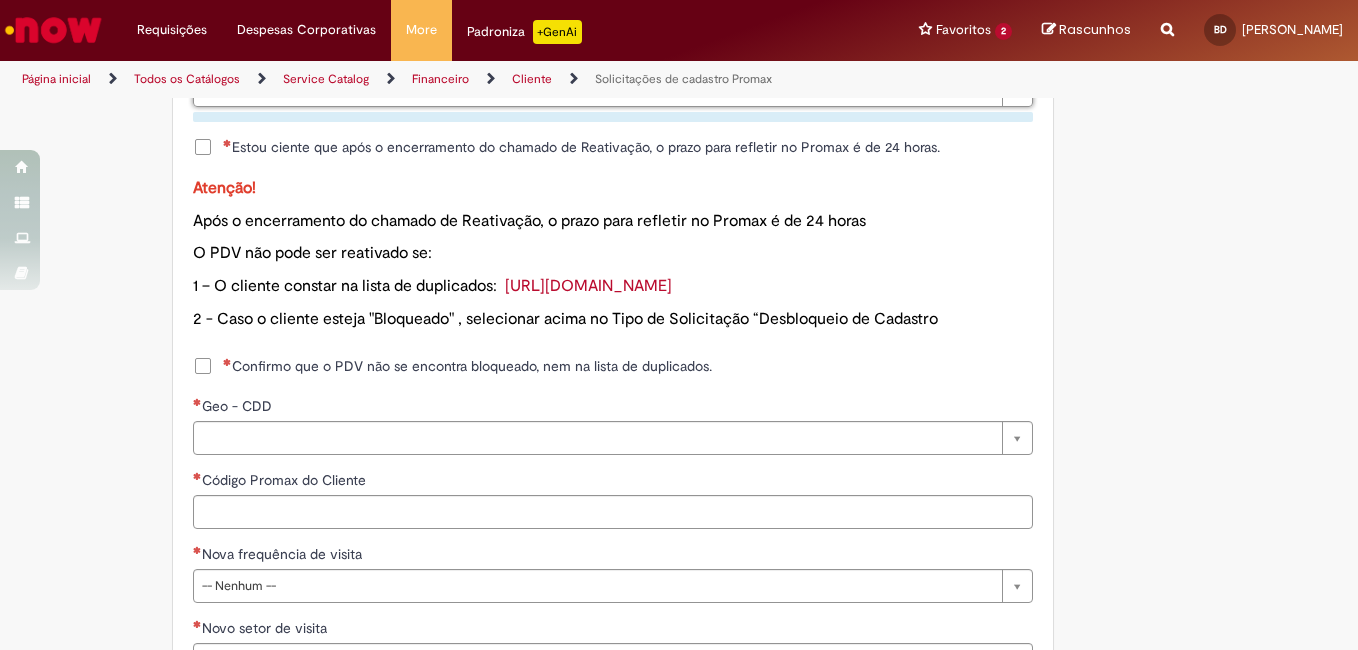 click on "Estou ciente que após o encerramento do chamado de Reativação, o prazo para refletir no Promax é de 24 horas." at bounding box center [581, 147] 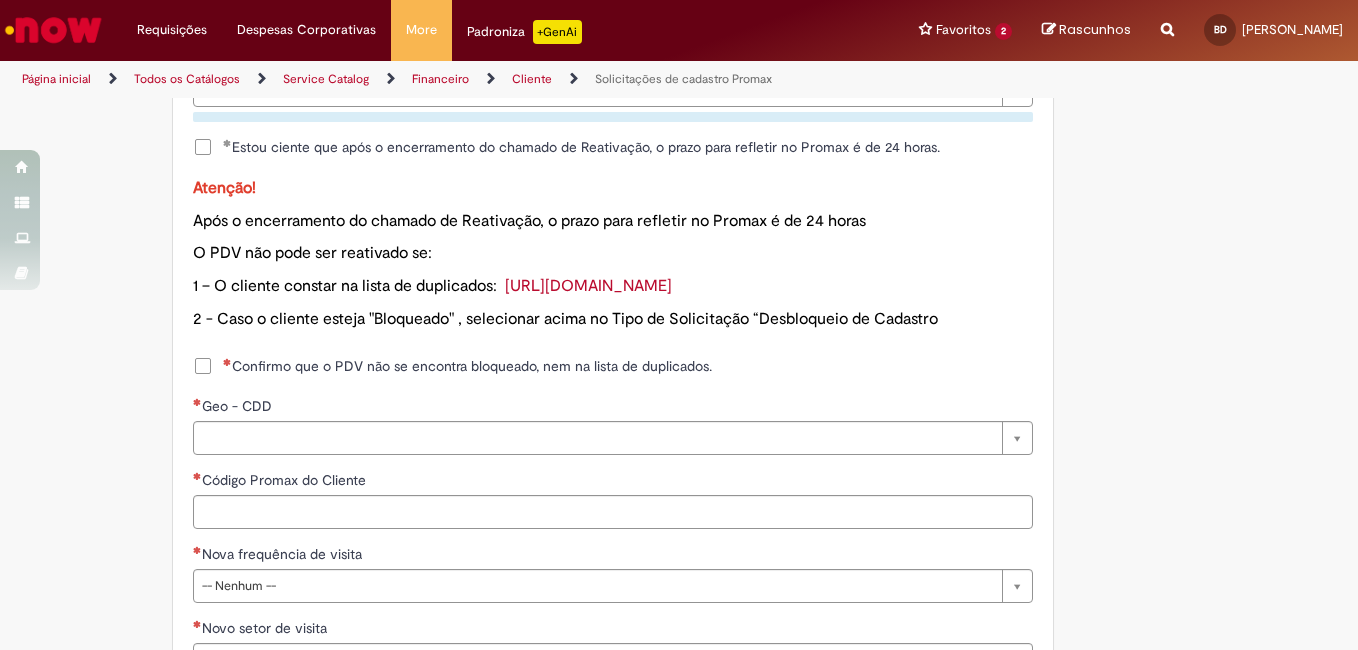 click on "Confirmo que o PDV não se encontra bloqueado, nem na lista de duplicados." at bounding box center [467, 366] 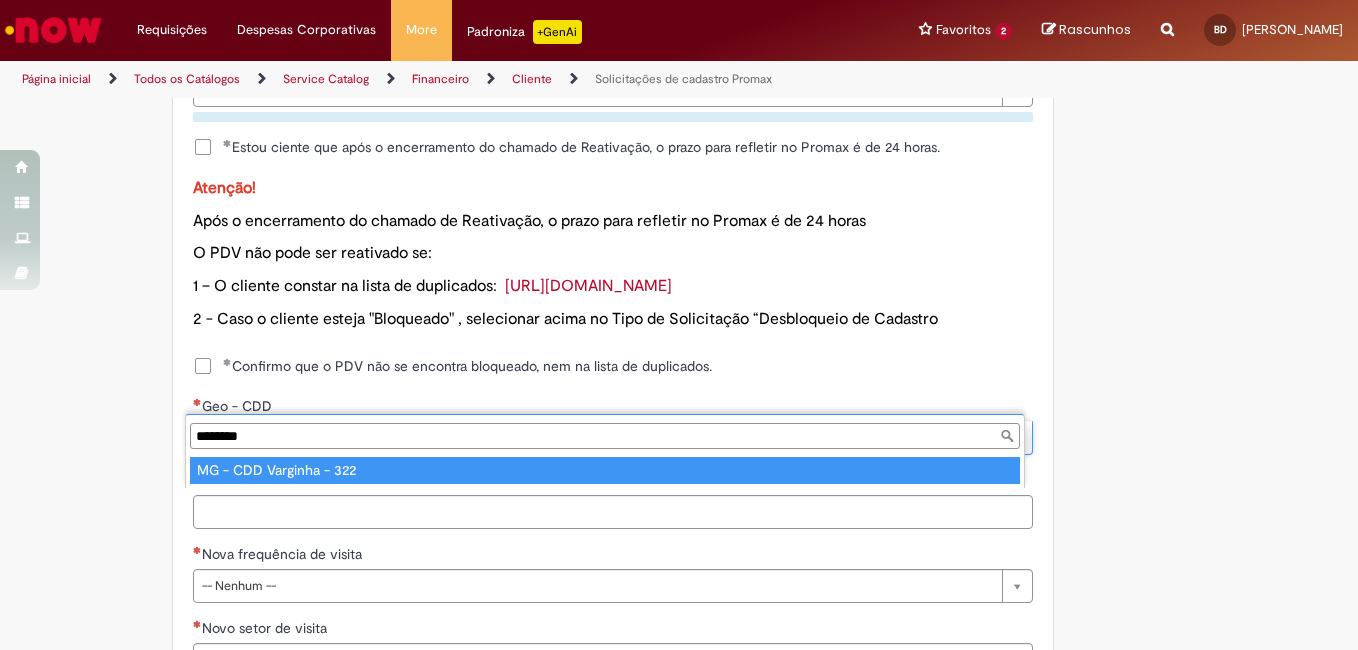 type on "********" 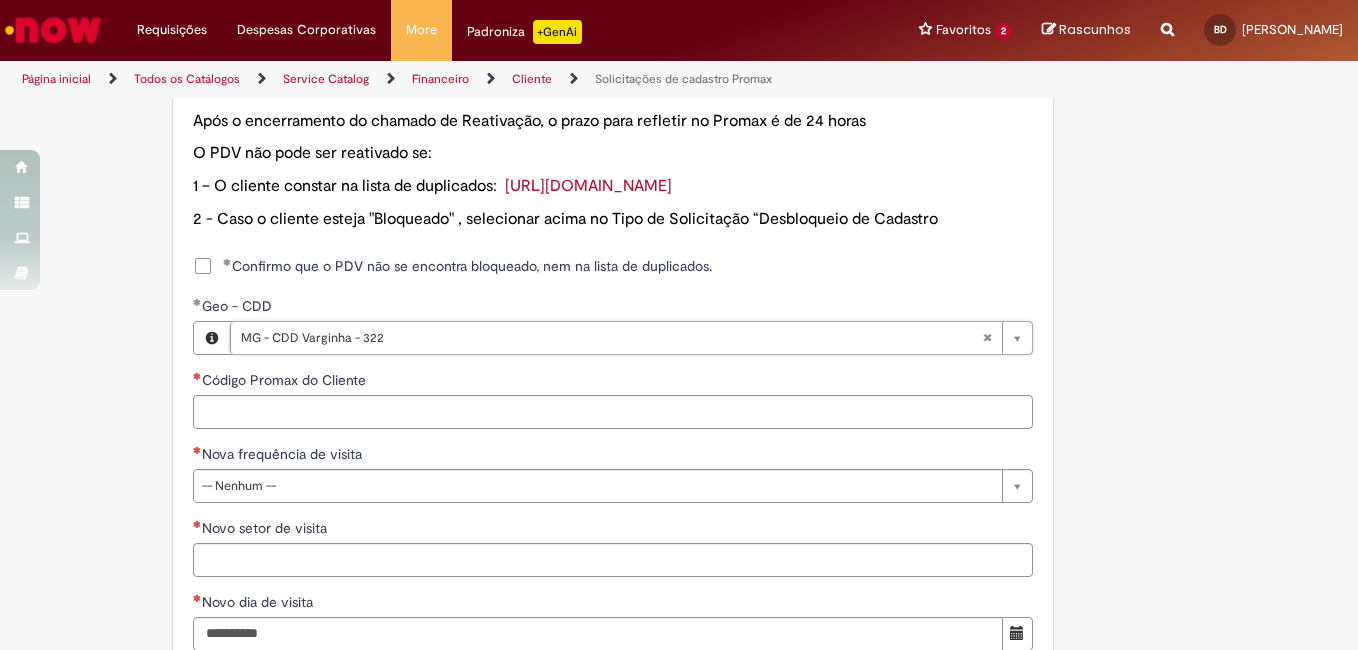 scroll, scrollTop: 1200, scrollLeft: 0, axis: vertical 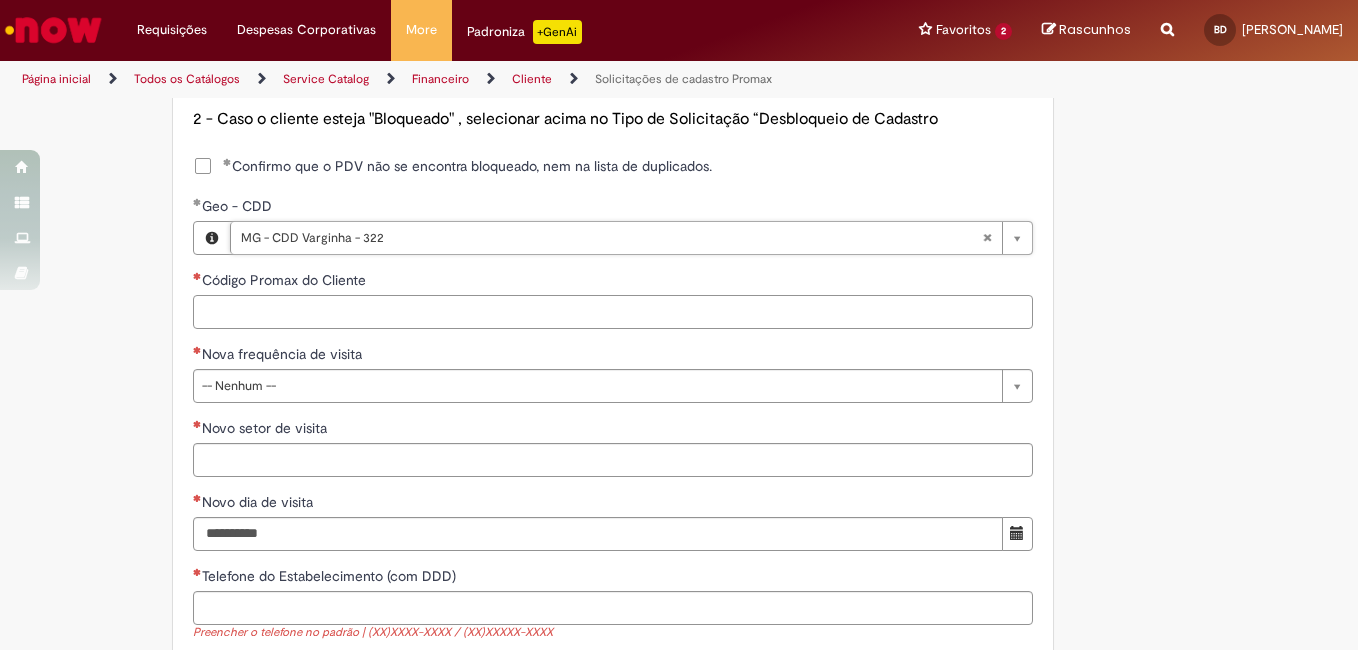 click on "Código Promax do Cliente" at bounding box center (613, 312) 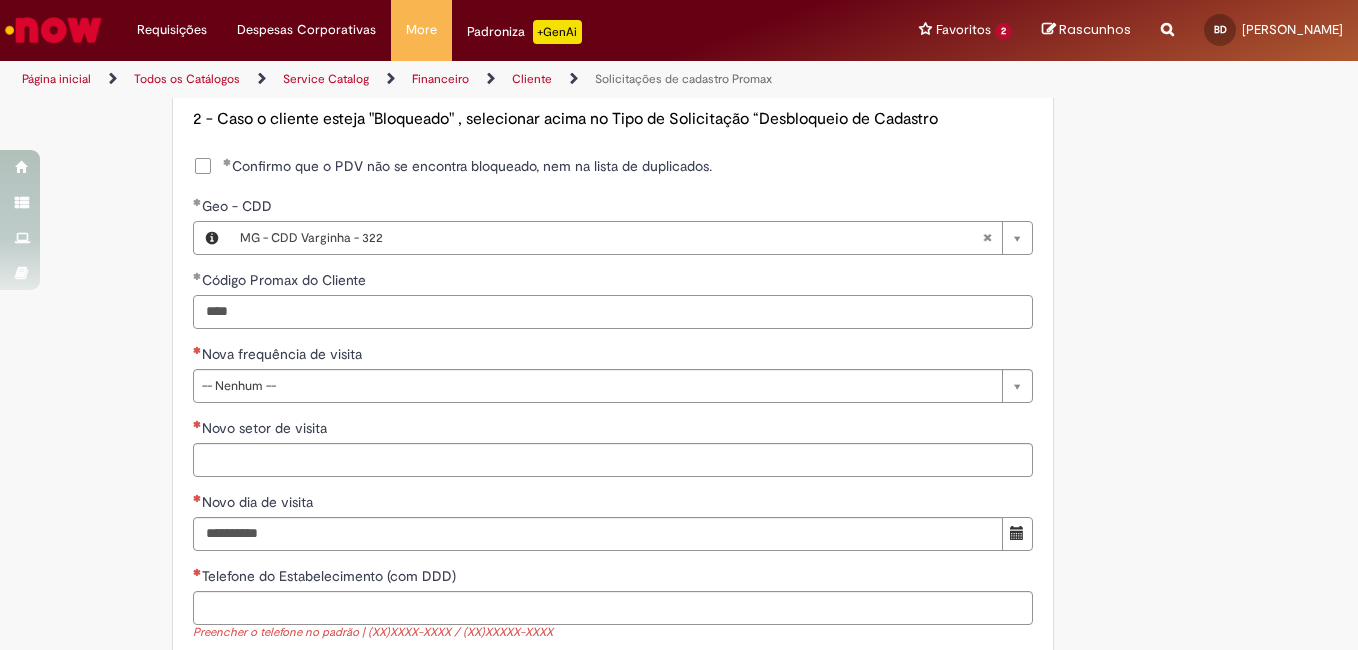 type on "****" 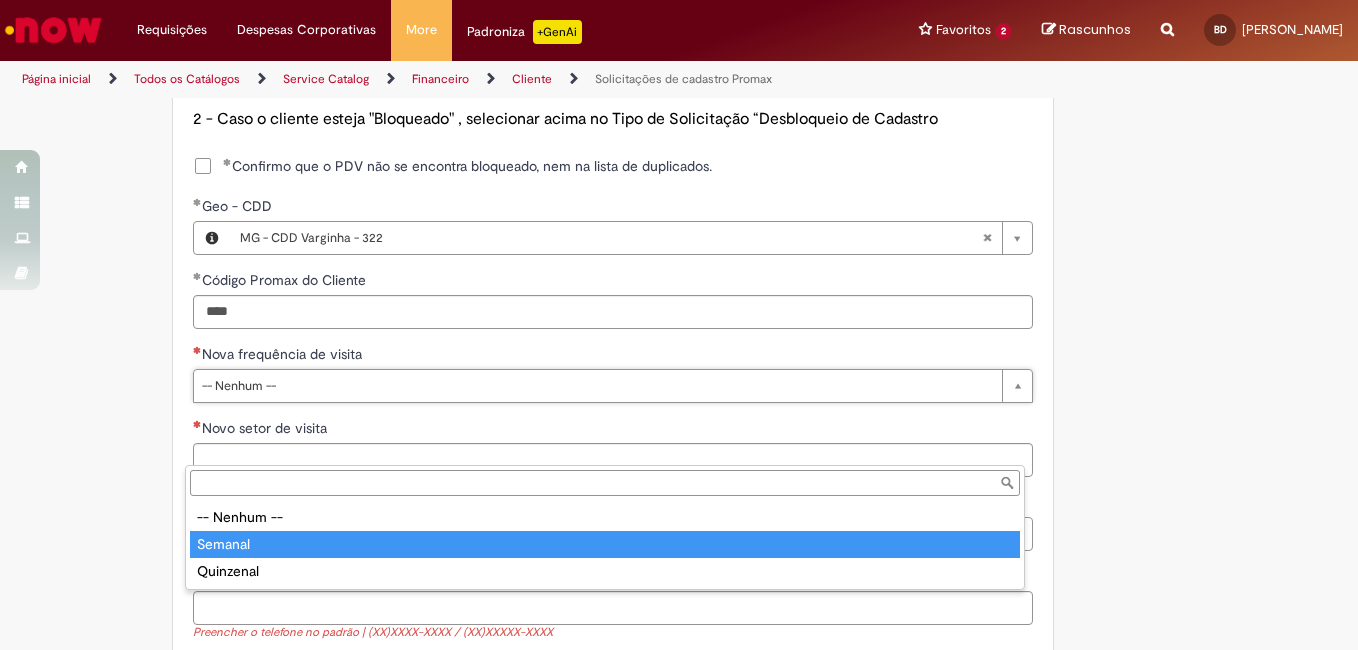 type on "*******" 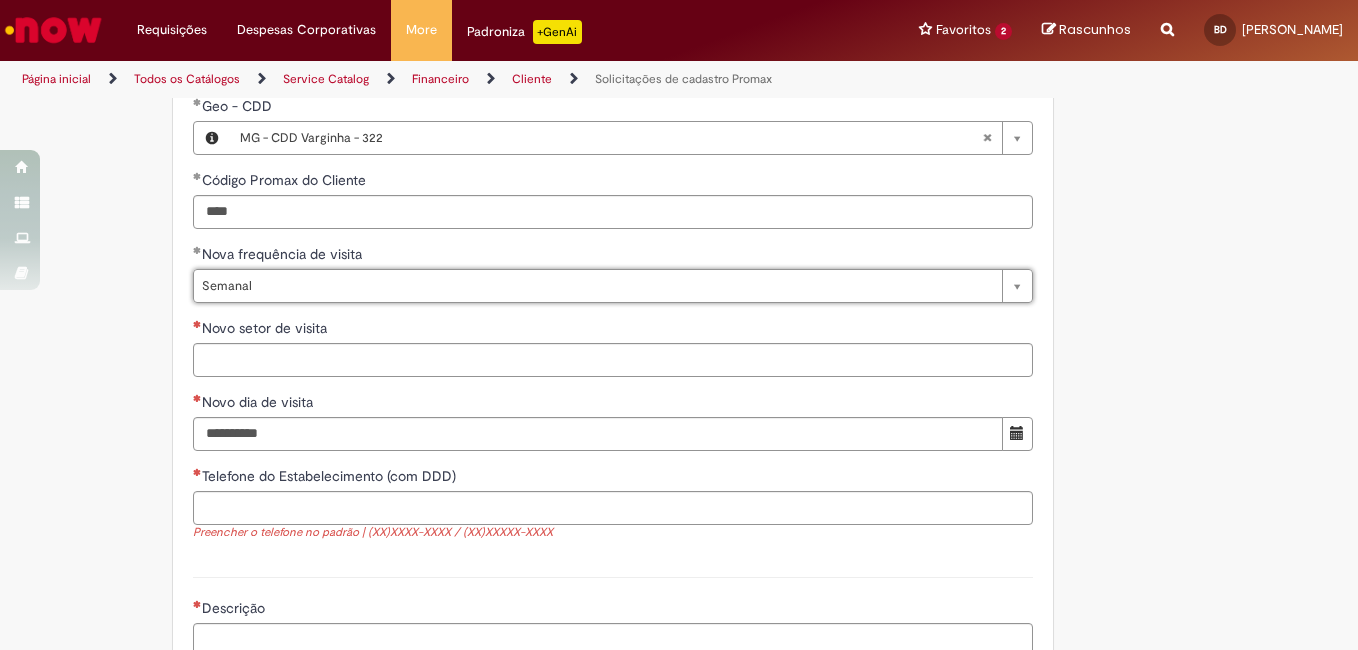 scroll, scrollTop: 1400, scrollLeft: 0, axis: vertical 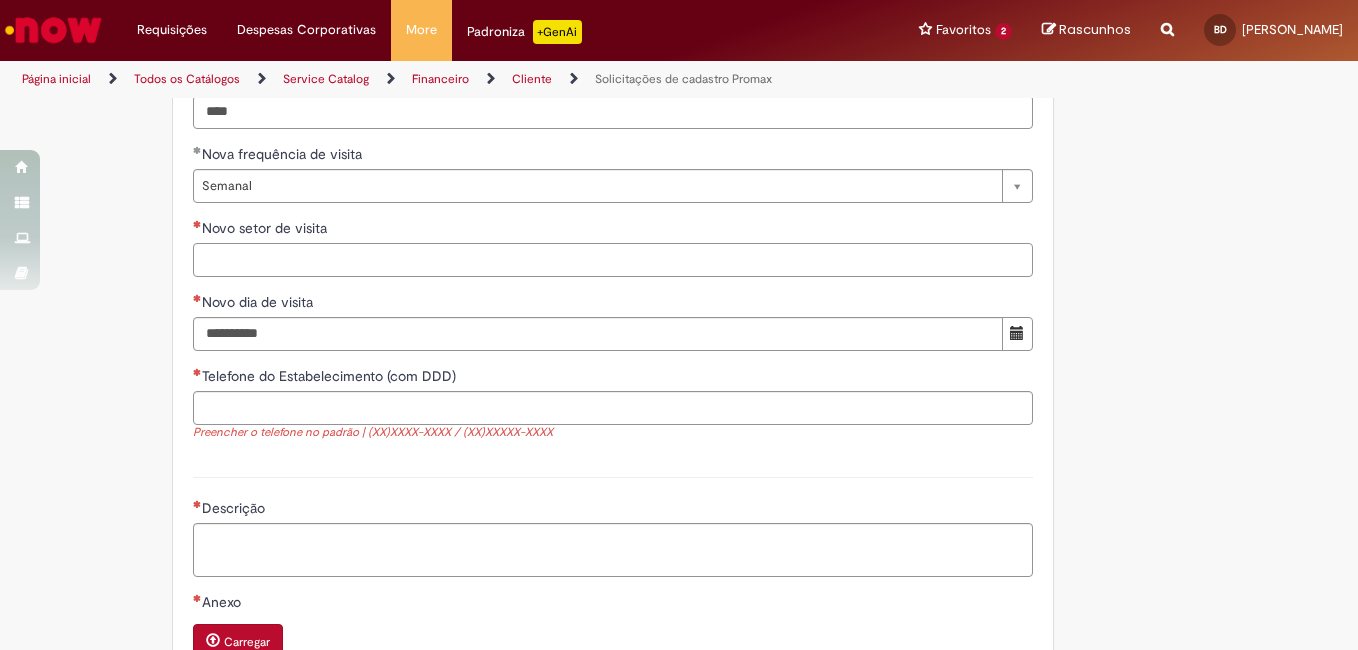 click on "Novo setor de visita" at bounding box center (613, 260) 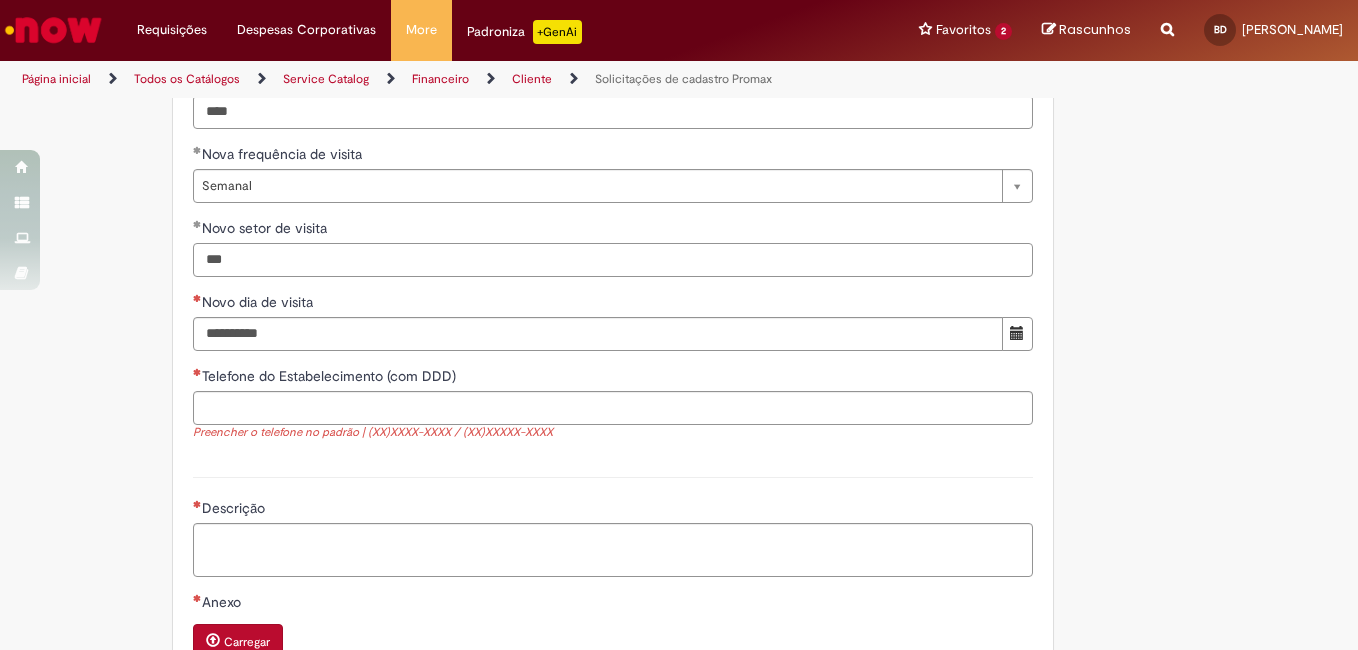 type on "***" 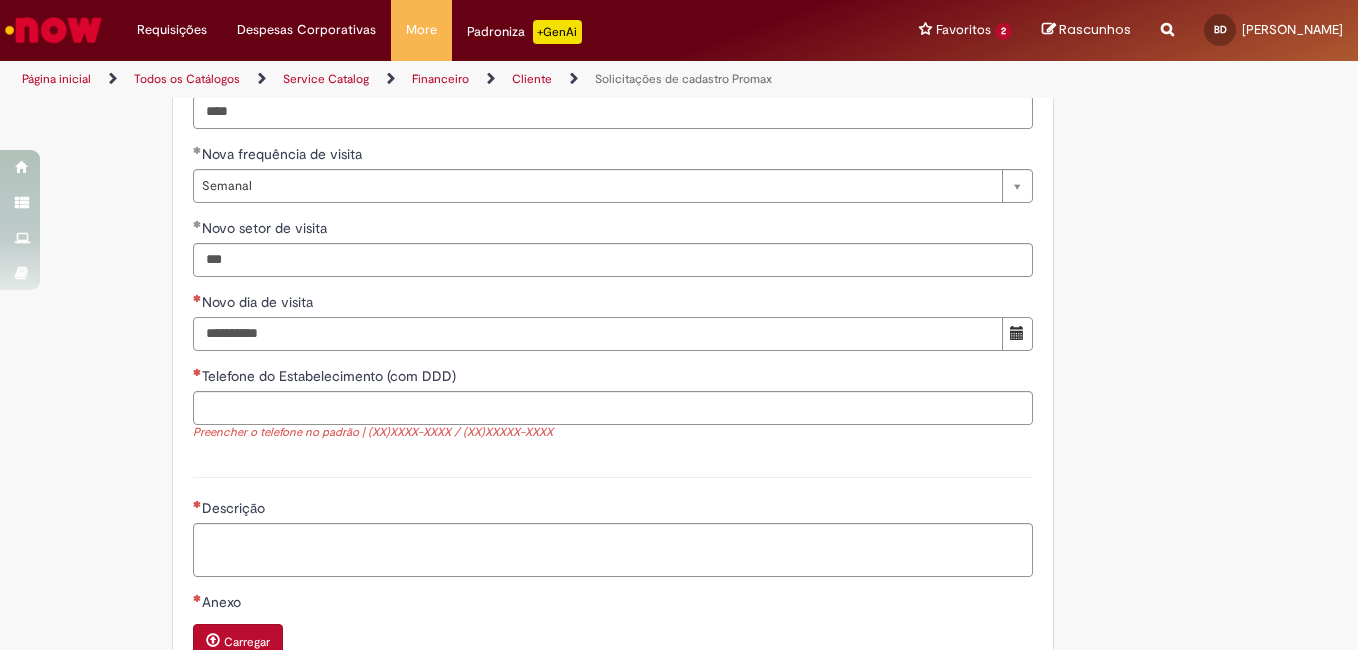 click on "Novo dia de visita" at bounding box center (598, 334) 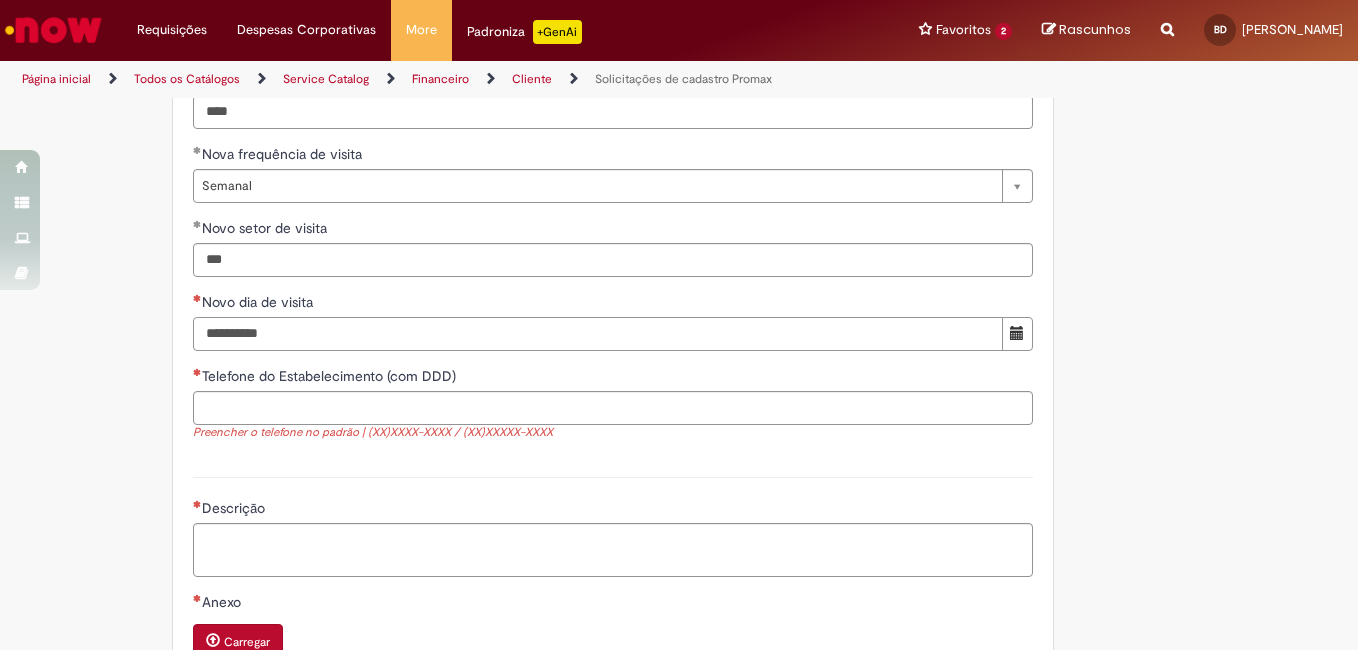 click on "Novo dia de visita" at bounding box center (598, 334) 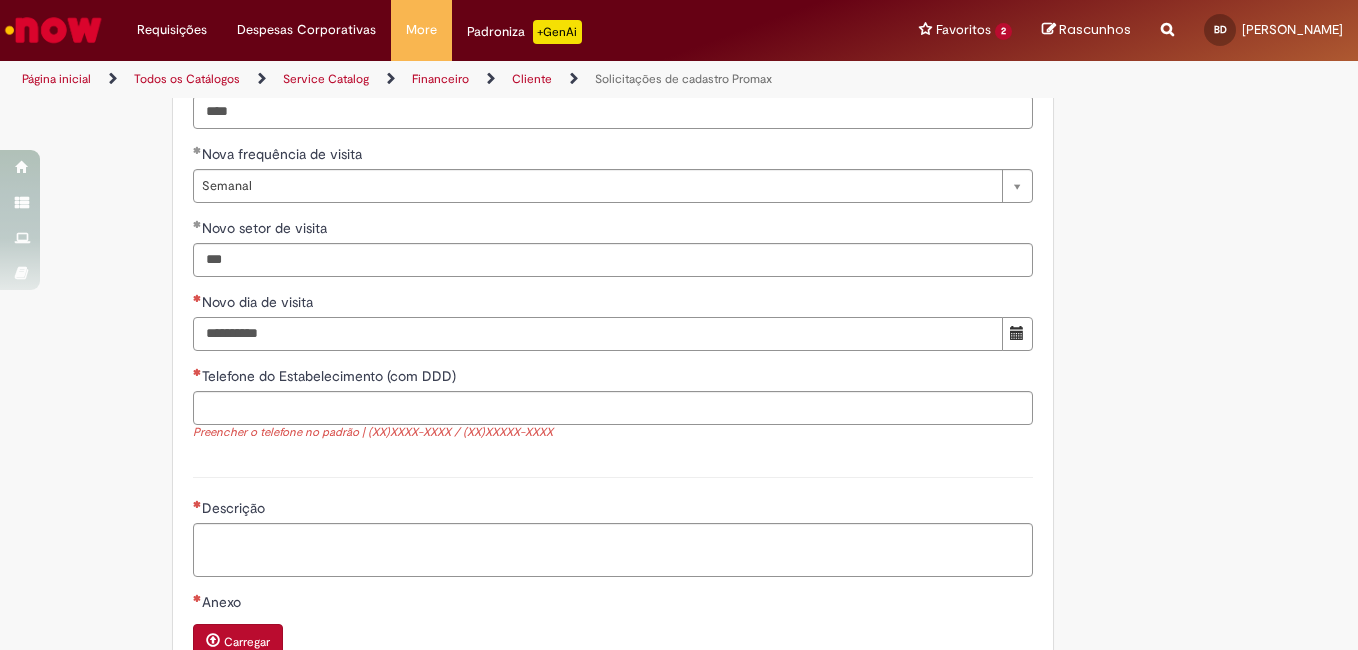 type on "**********" 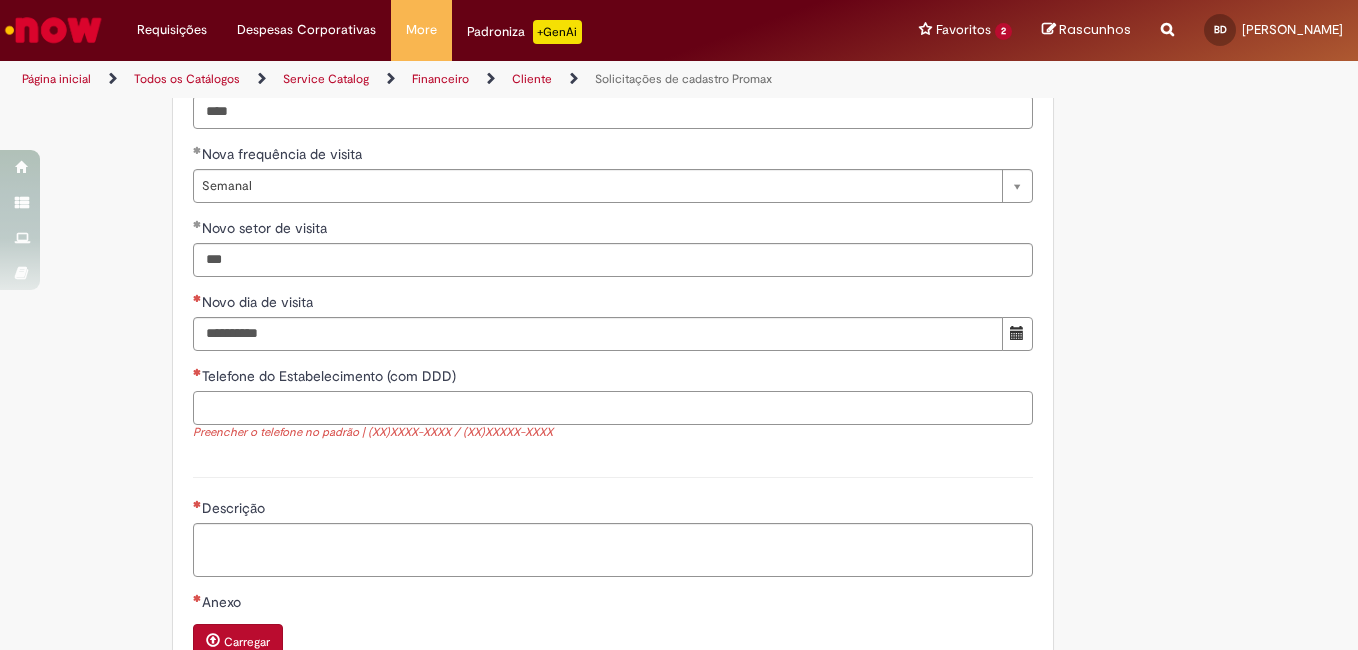 click on "Telefone do Estabelecimento (com DDD)" at bounding box center (613, 408) 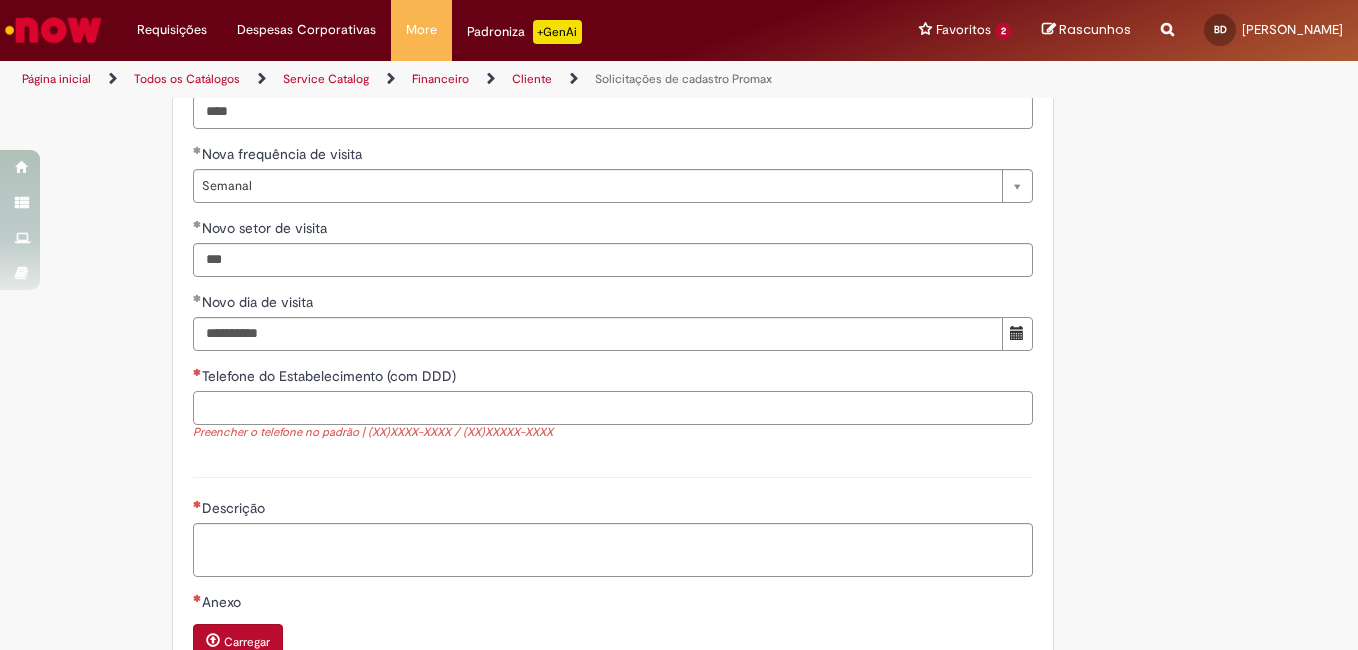 paste on "**********" 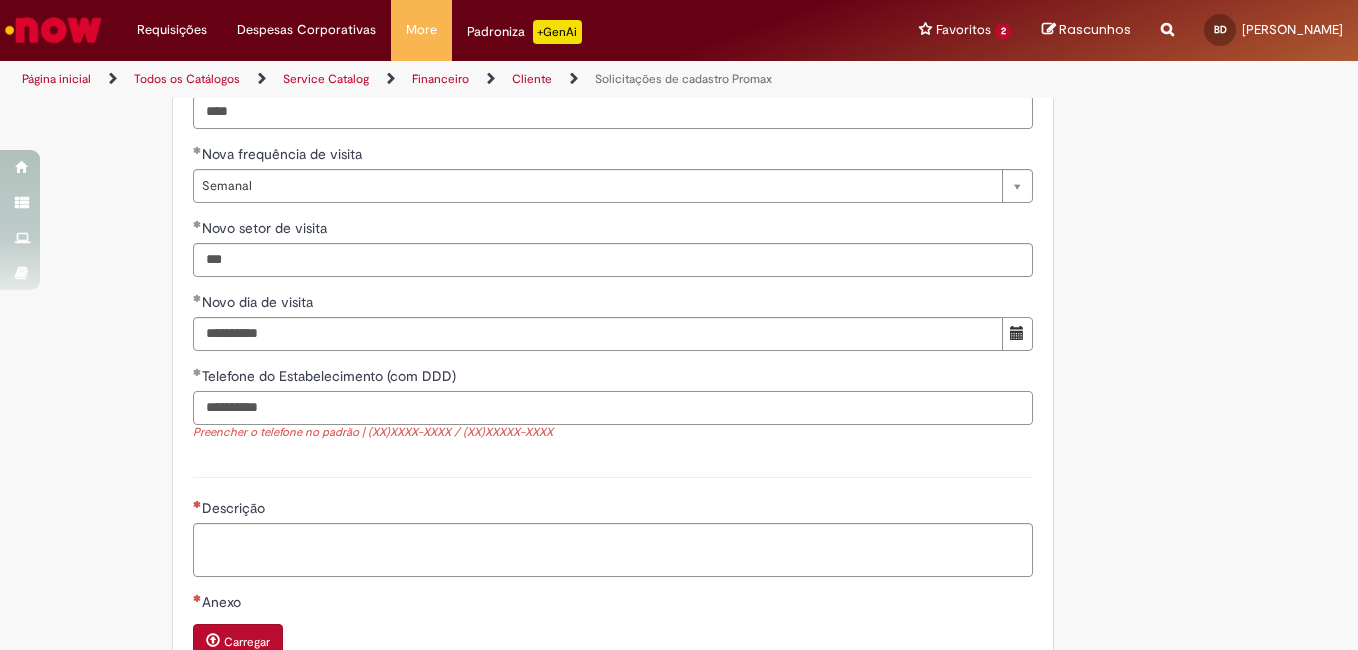 click on "**********" at bounding box center (613, 408) 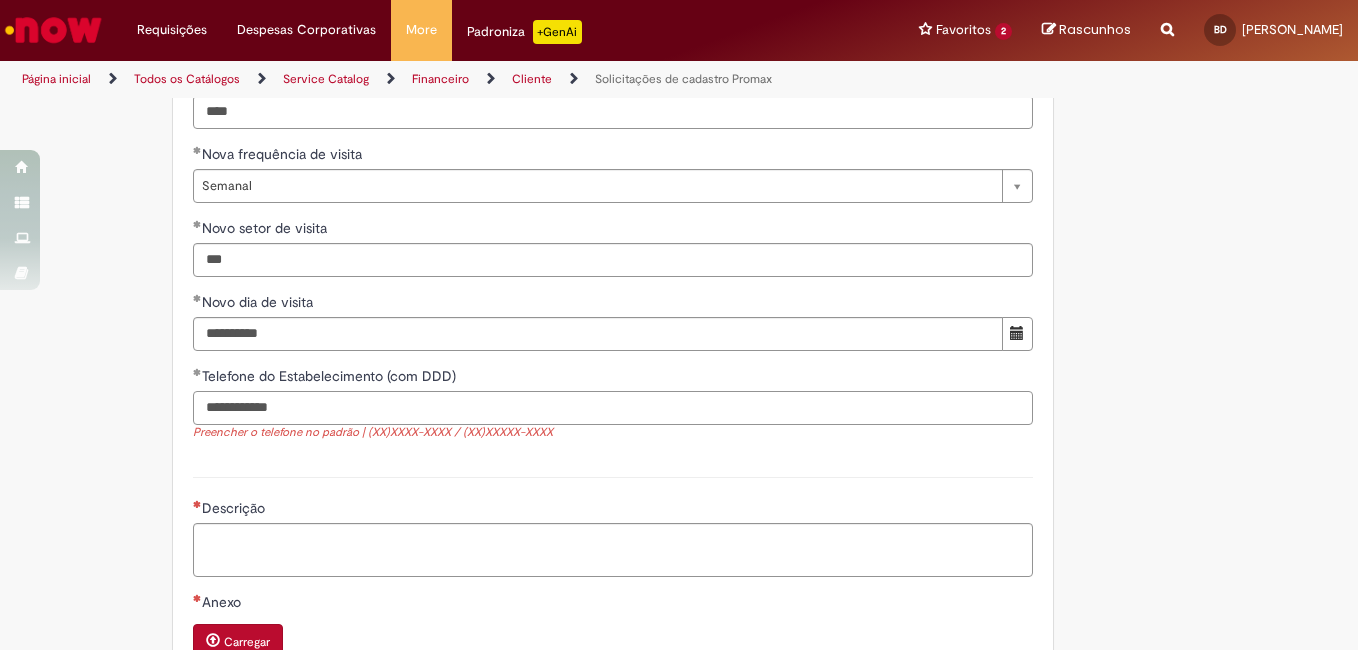 scroll, scrollTop: 1600, scrollLeft: 0, axis: vertical 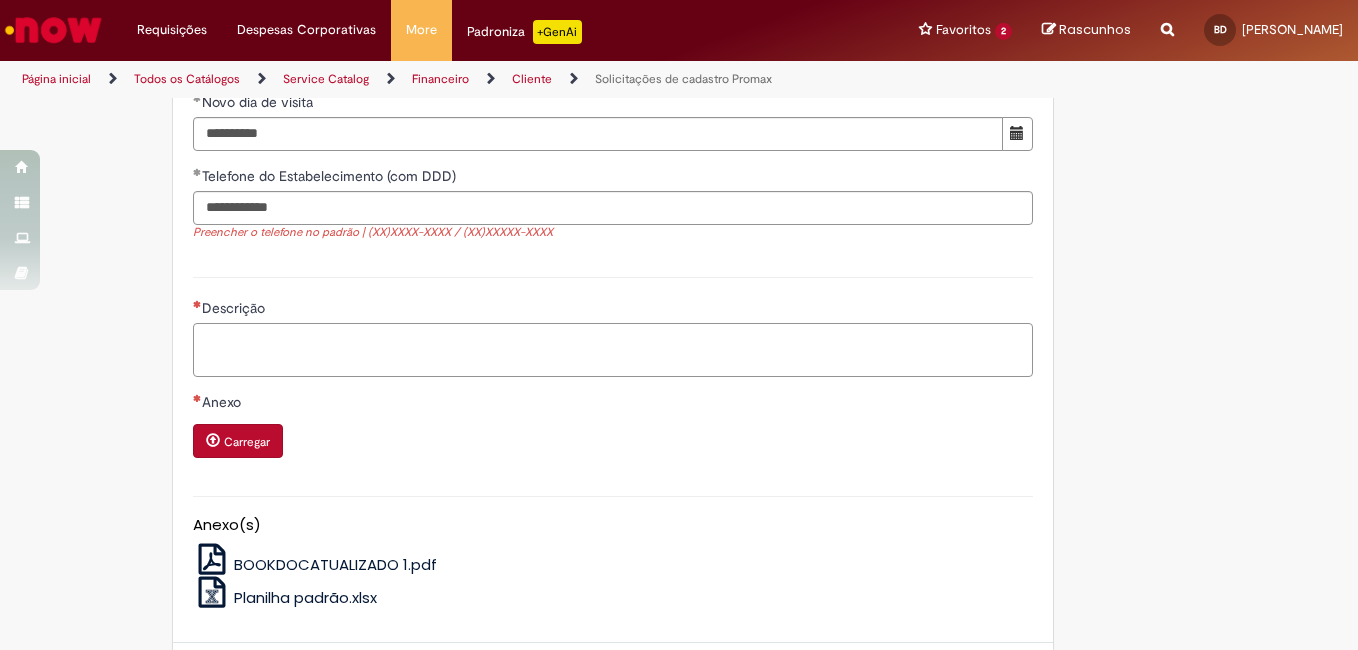 click on "Descrição" at bounding box center (613, 350) 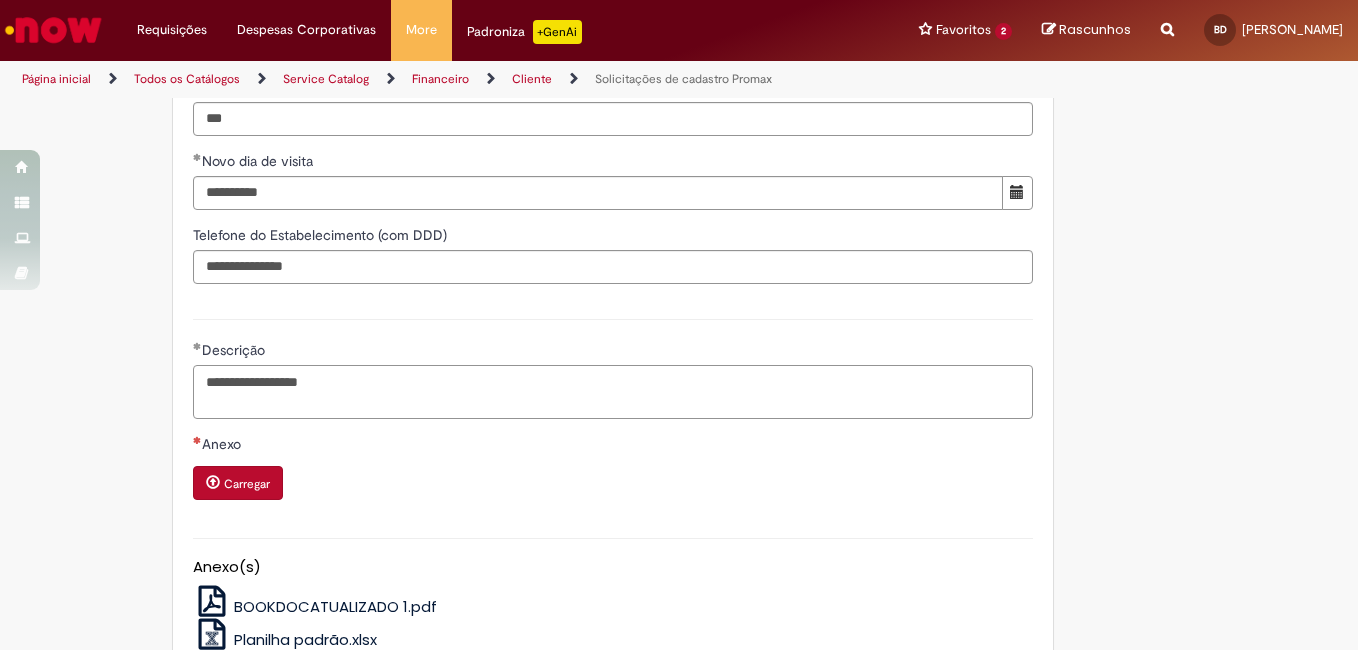 scroll, scrollTop: 1741, scrollLeft: 0, axis: vertical 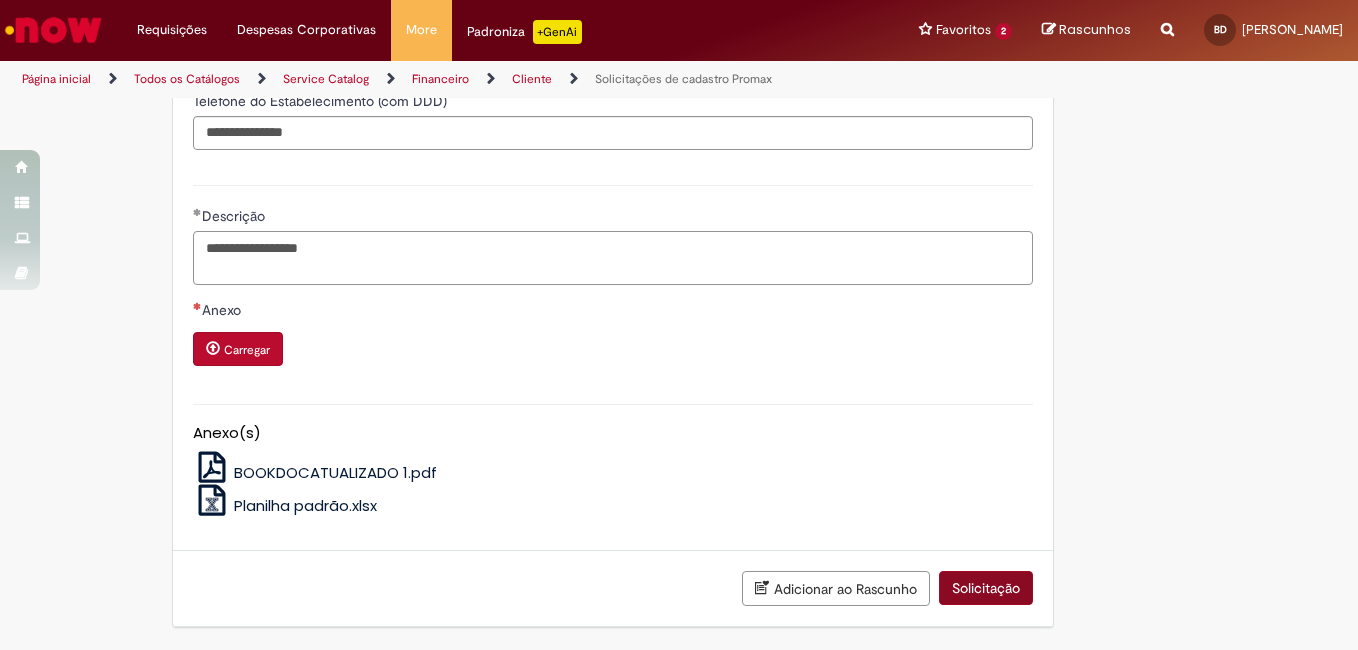 type on "**********" 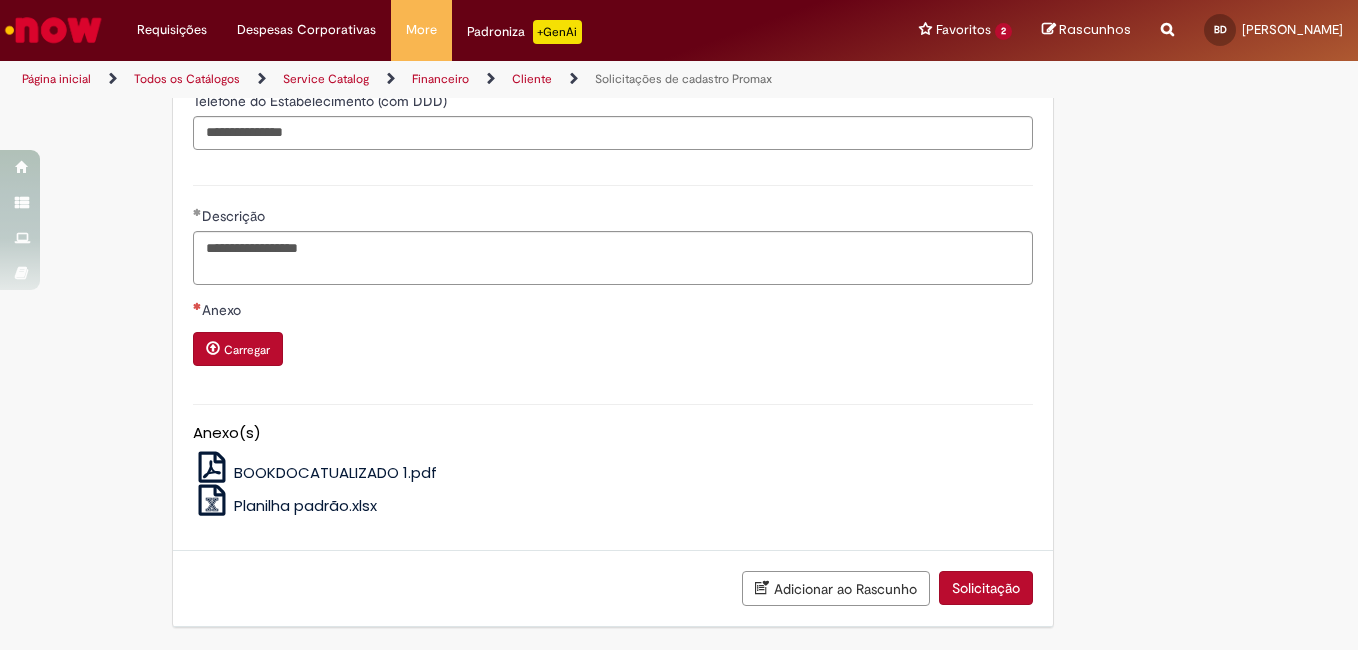 click on "Solicitação" at bounding box center [986, 588] 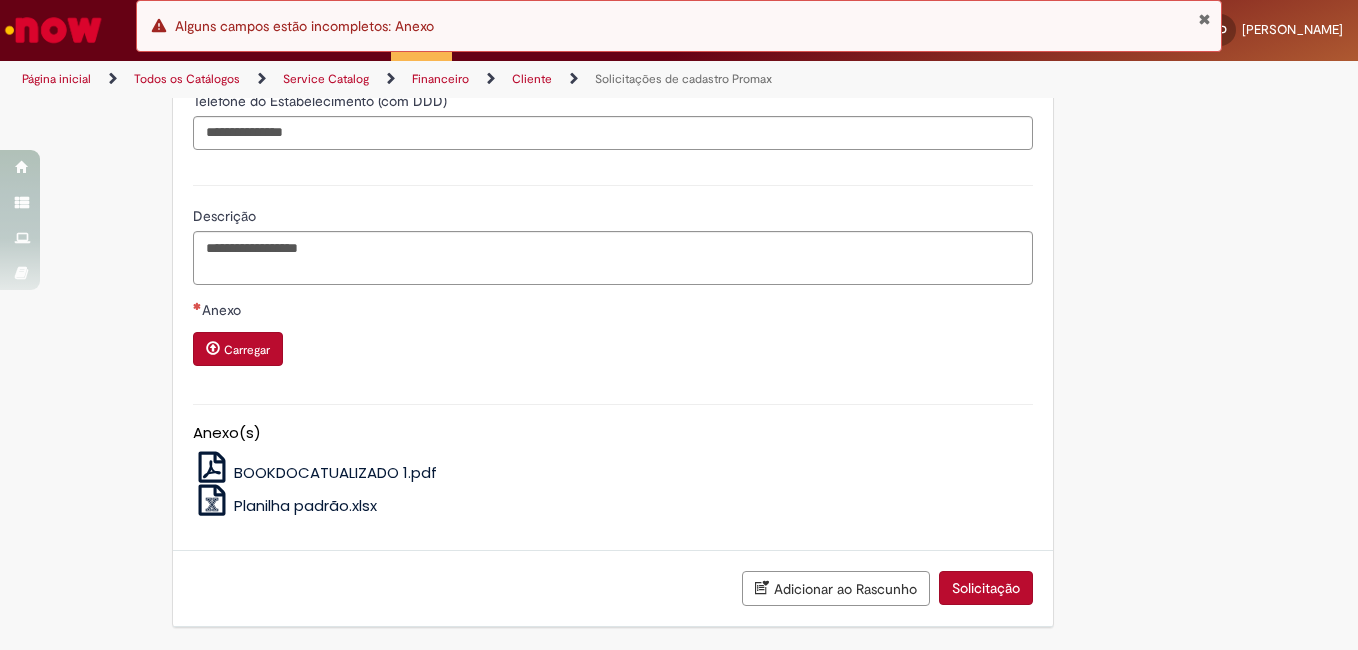 click on "Carregar" at bounding box center (238, 349) 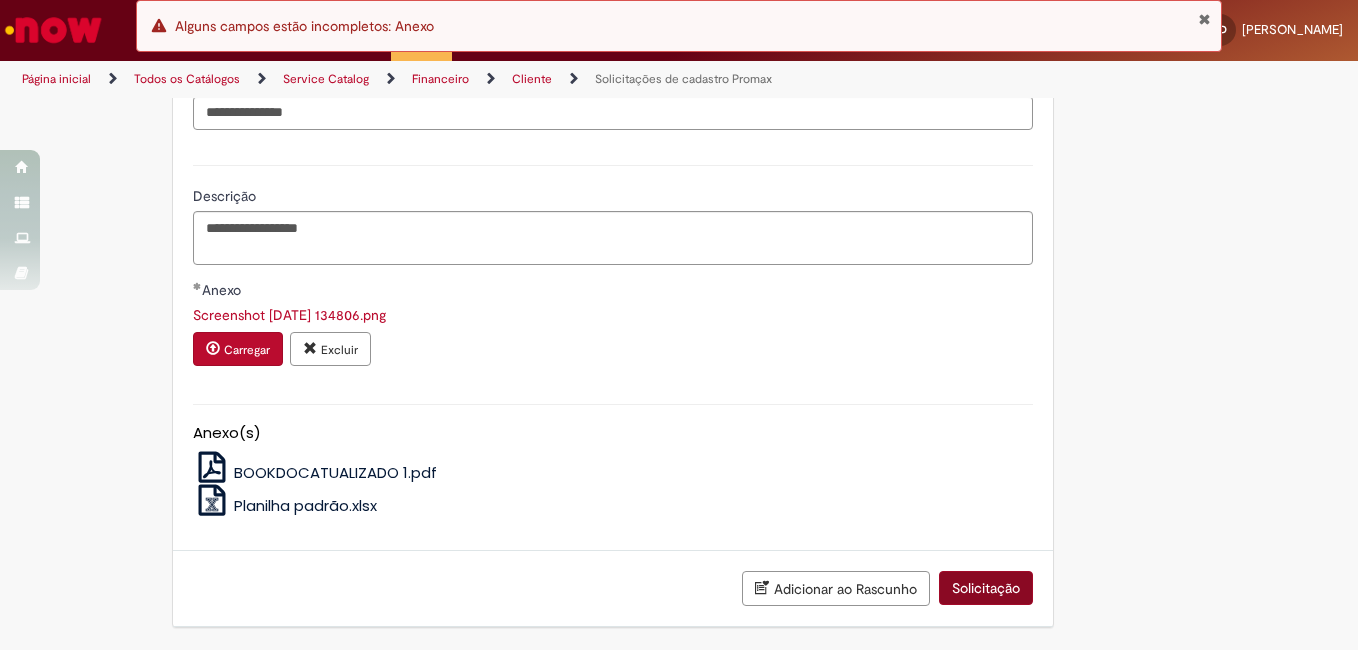 scroll, scrollTop: 1761, scrollLeft: 0, axis: vertical 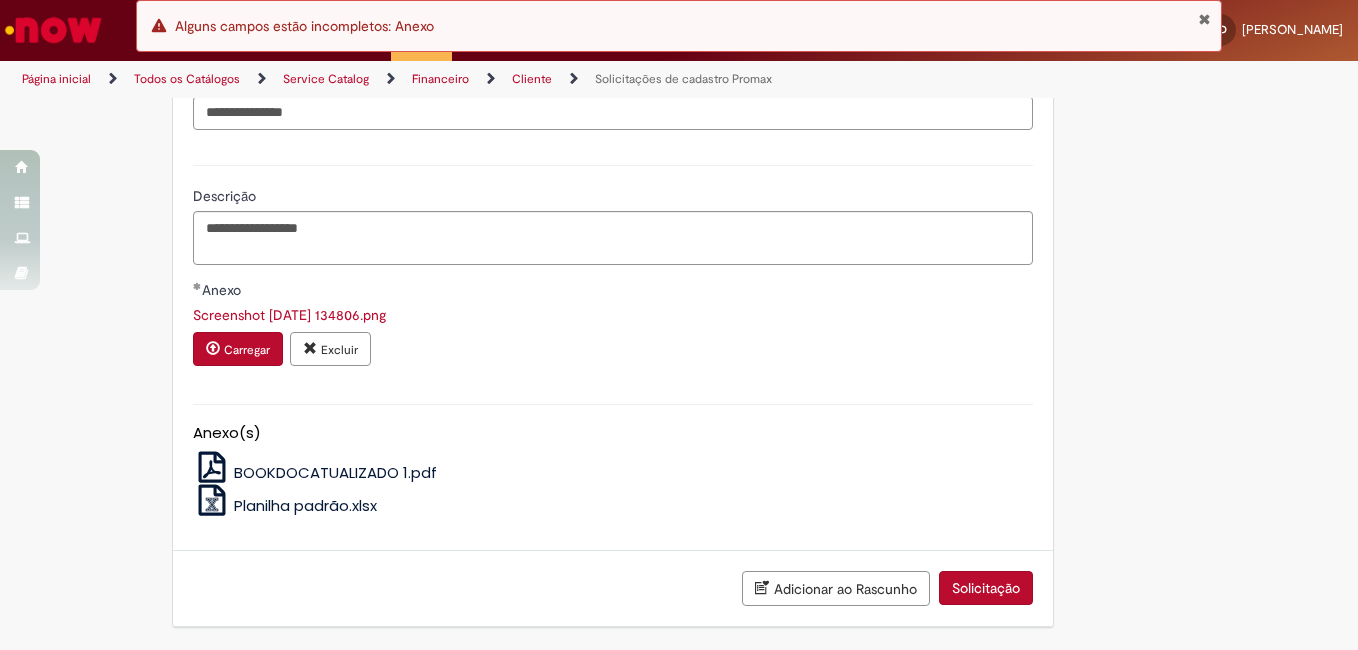 click on "Solicitação" at bounding box center [986, 588] 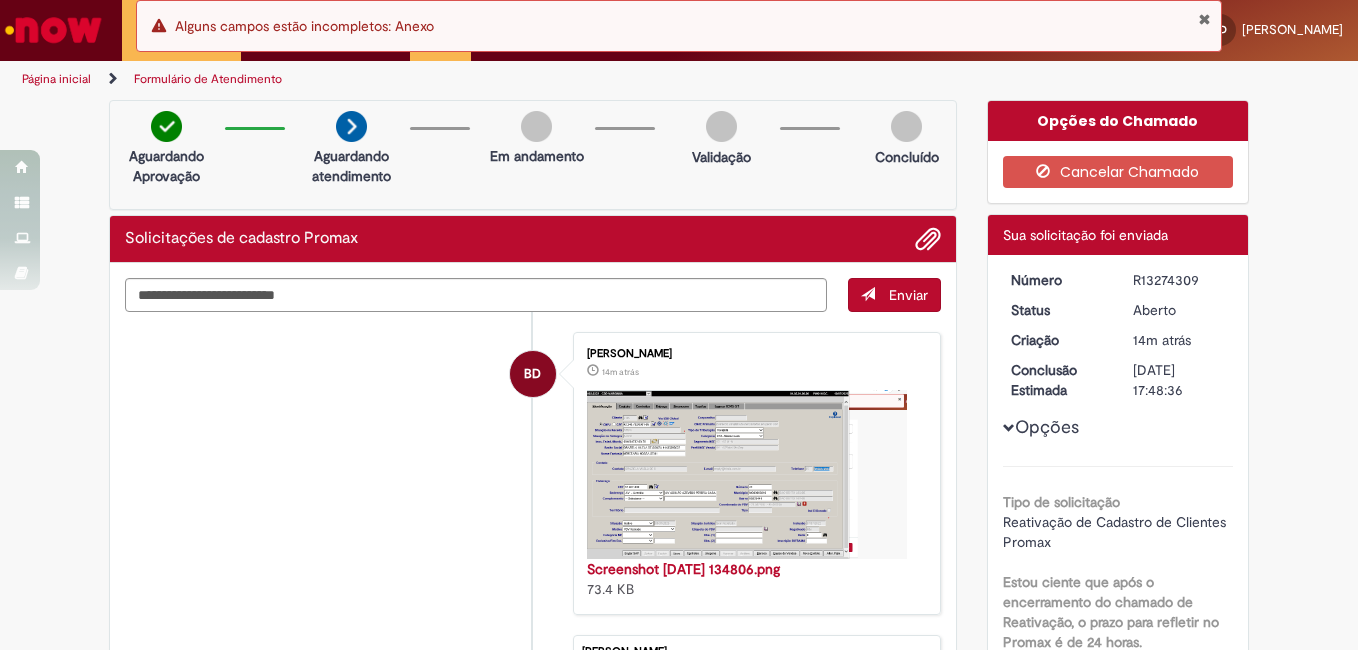 scroll, scrollTop: 0, scrollLeft: 0, axis: both 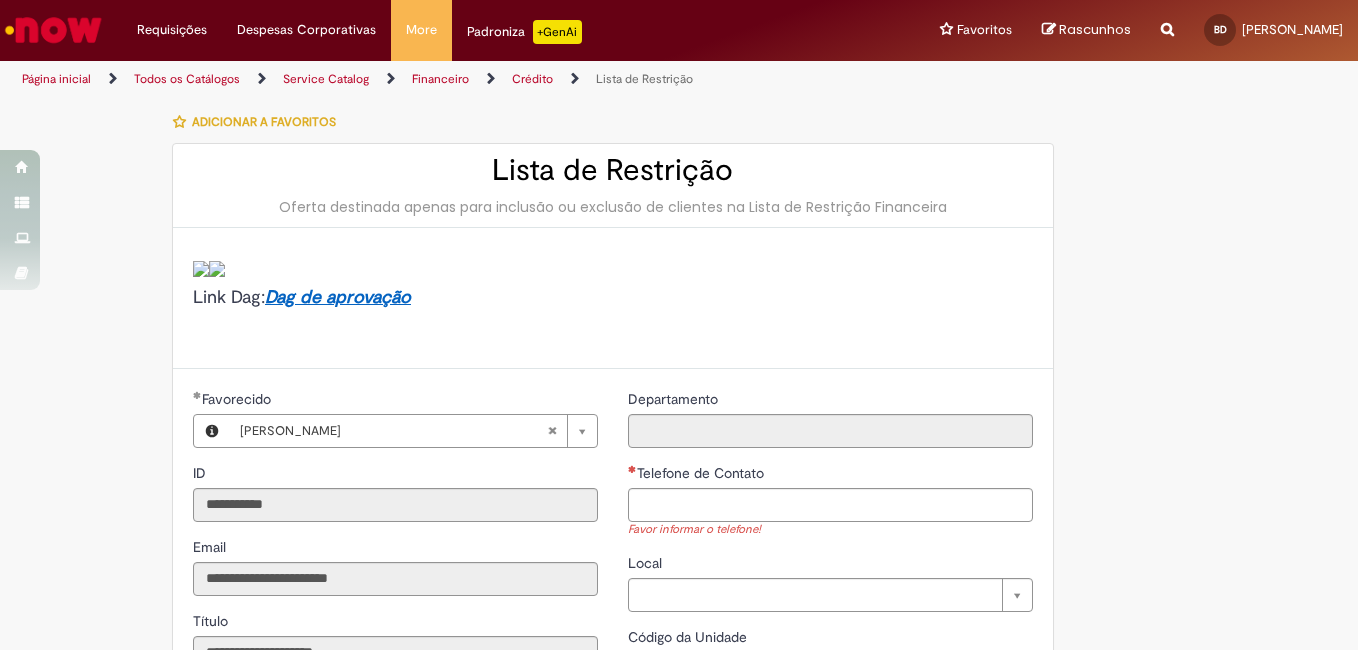 click at bounding box center [179, 122] 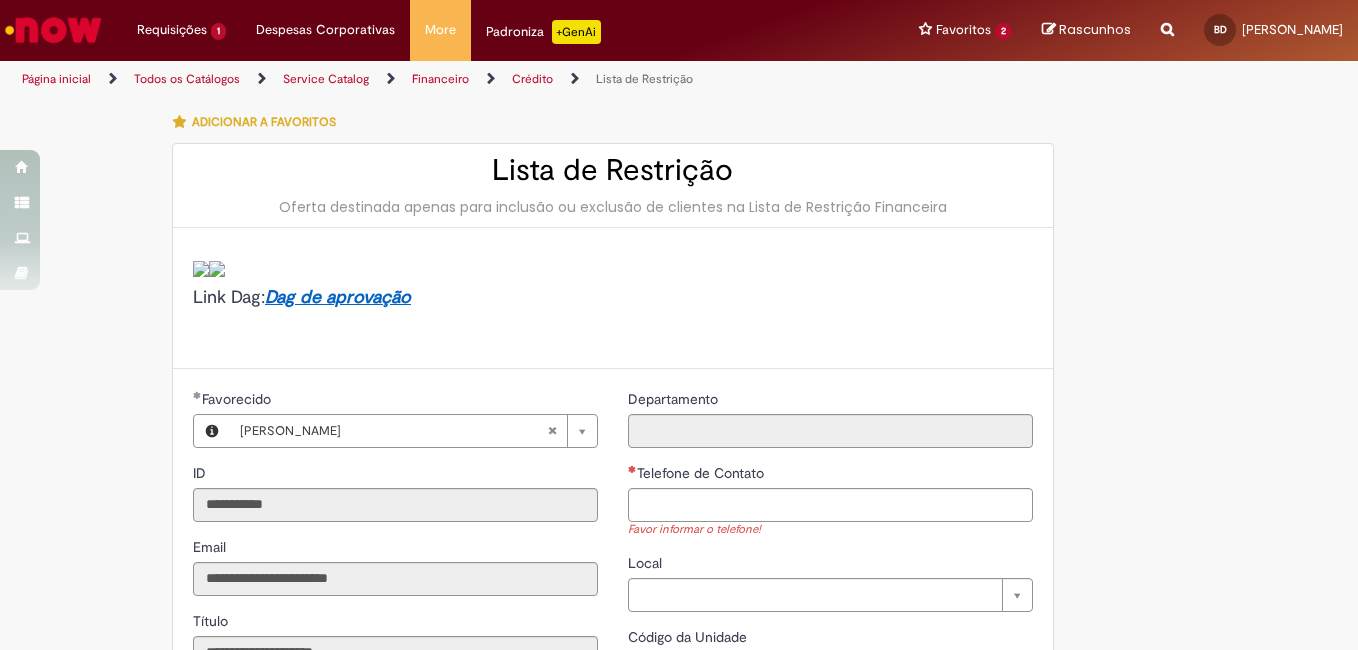 scroll, scrollTop: 500, scrollLeft: 0, axis: vertical 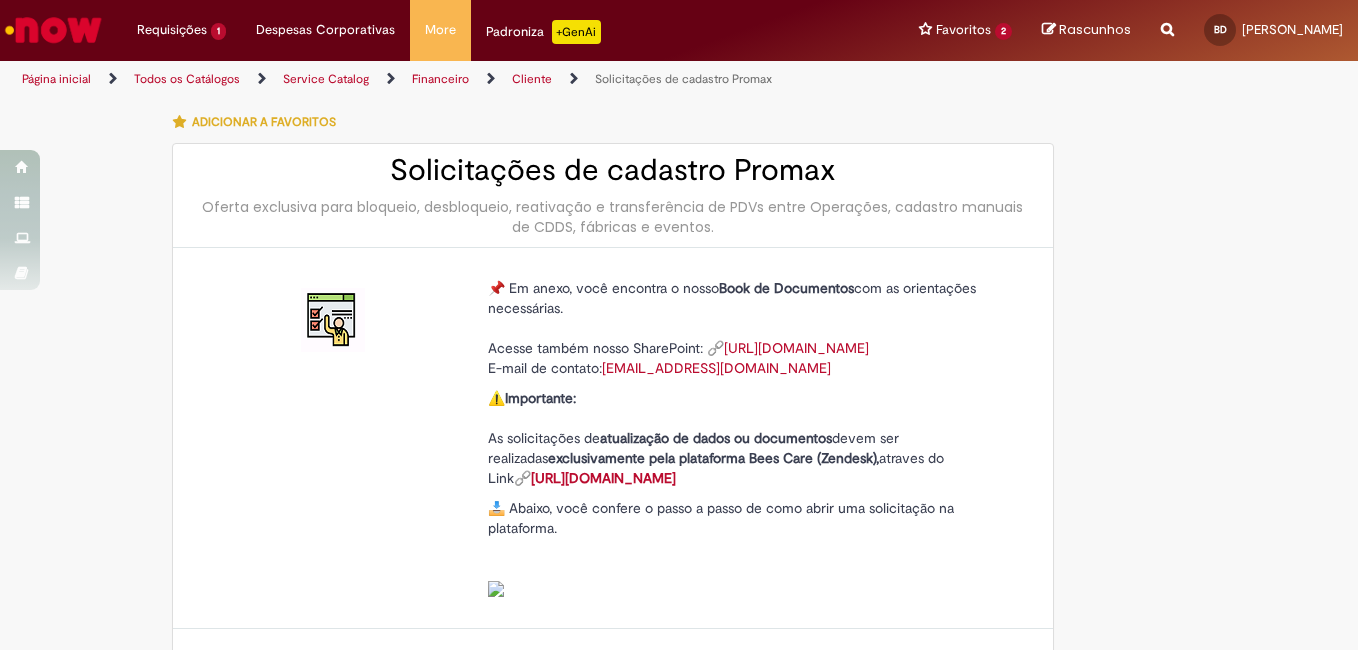 type on "**********" 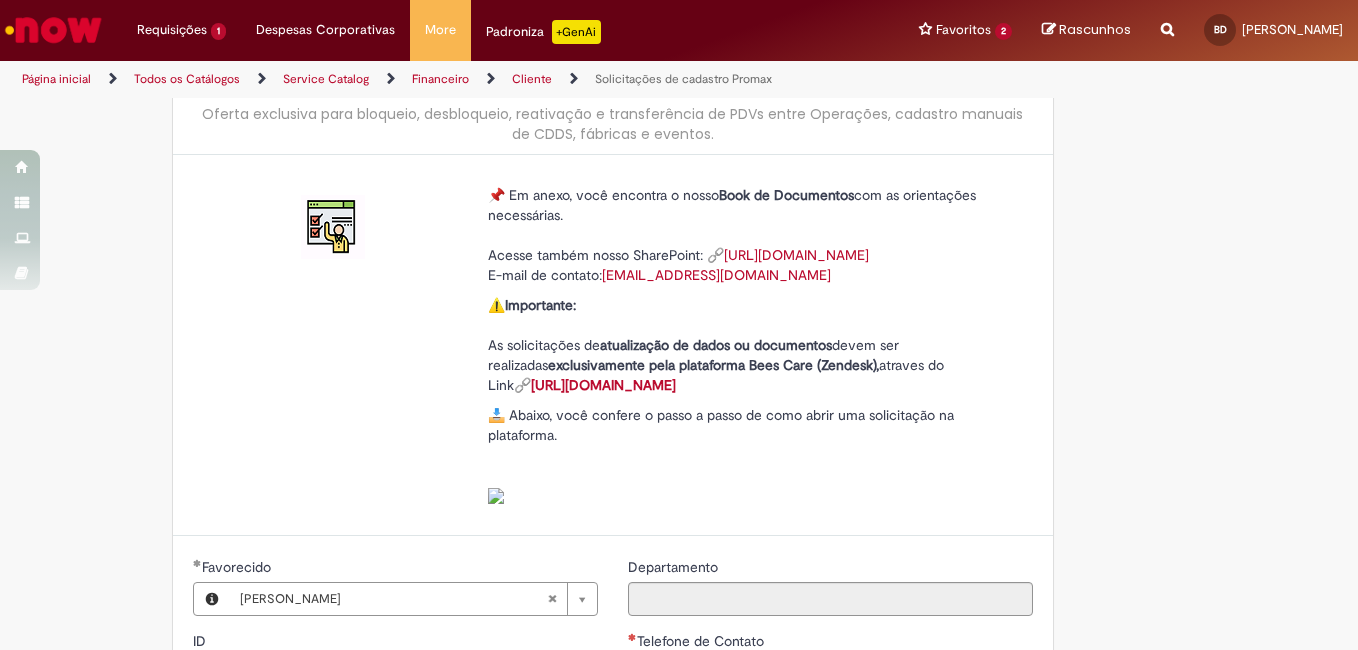 scroll, scrollTop: 0, scrollLeft: 0, axis: both 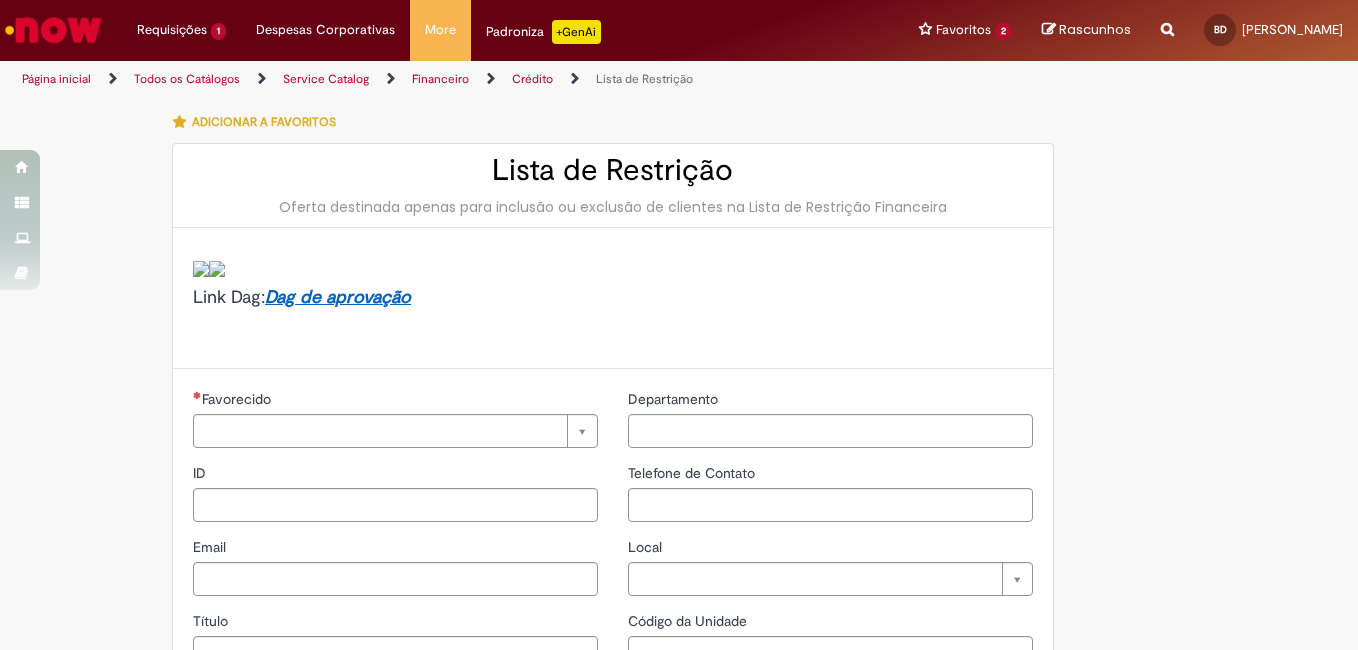 type on "**********" 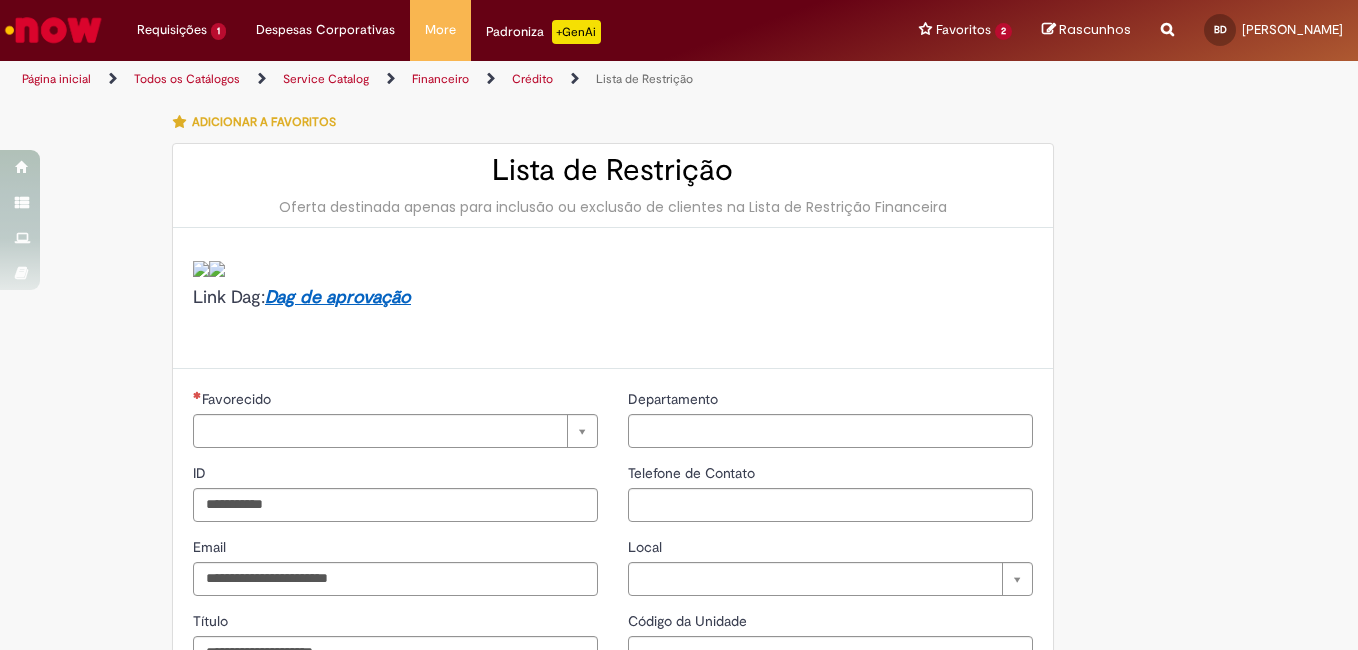 type on "**********" 